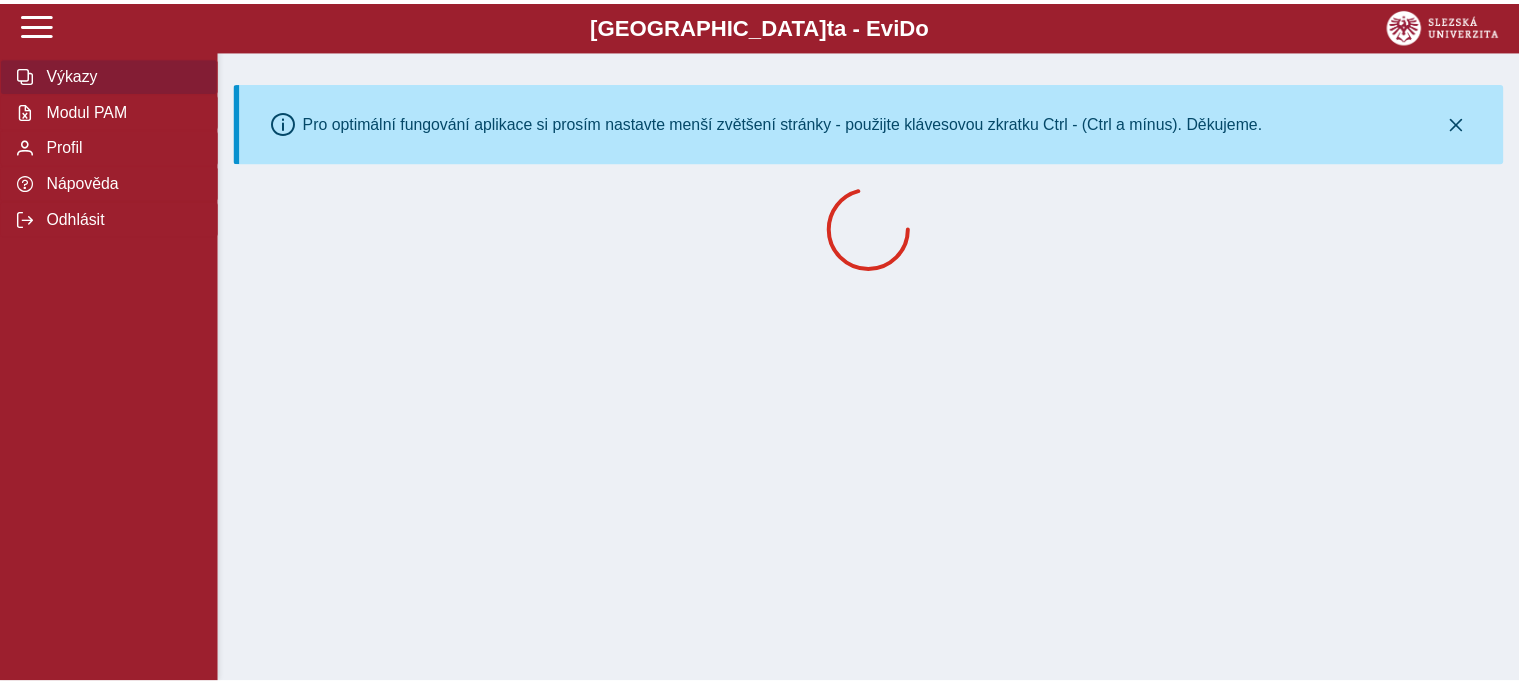 scroll, scrollTop: 0, scrollLeft: 0, axis: both 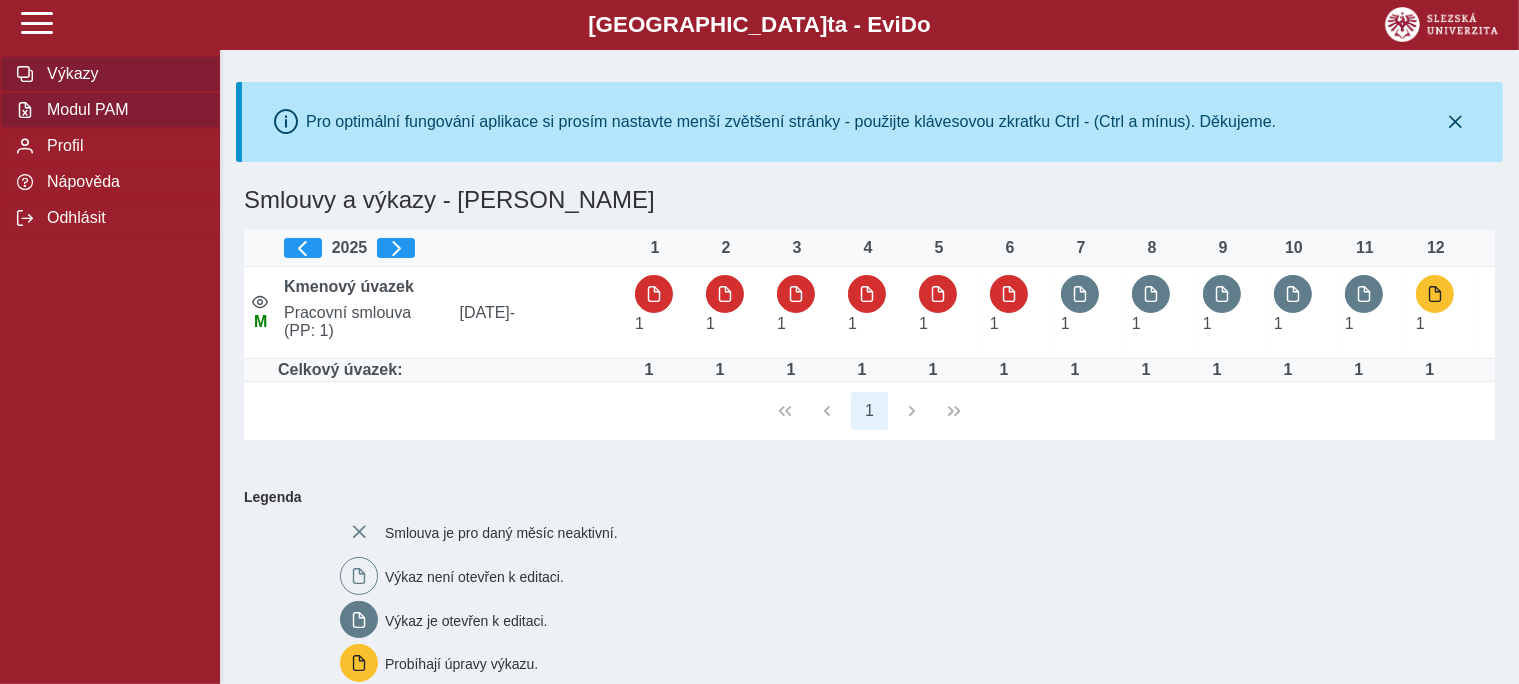 click on "Modul PAM" at bounding box center [122, 110] 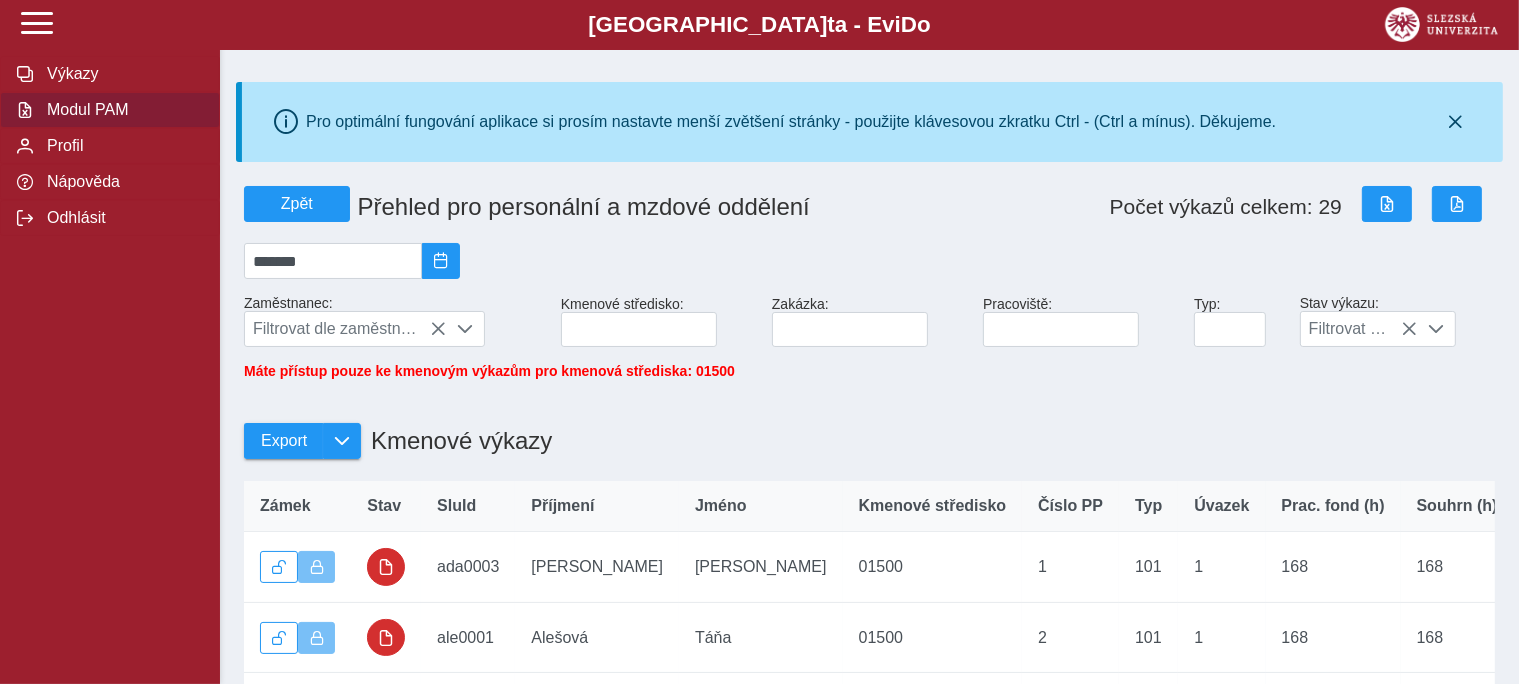 scroll, scrollTop: 528, scrollLeft: 0, axis: vertical 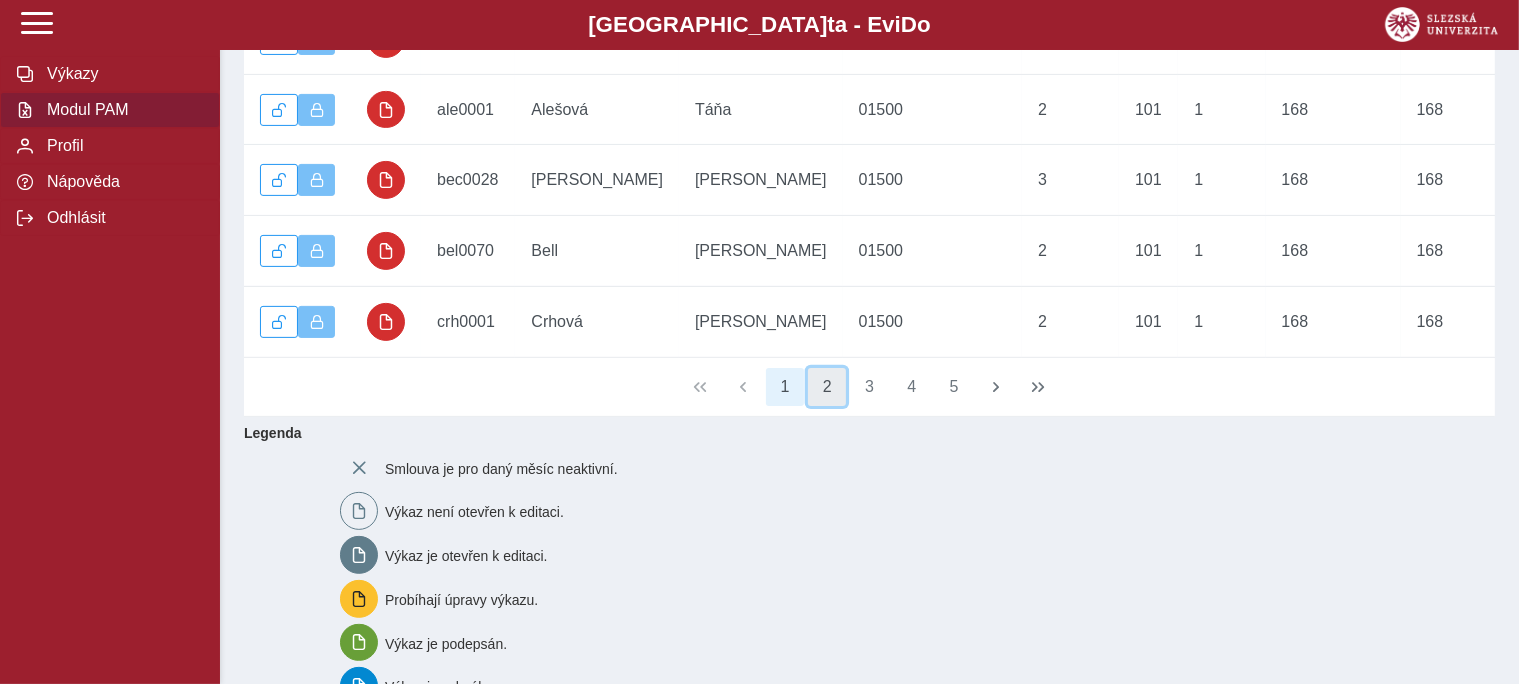 click on "2" at bounding box center (827, 387) 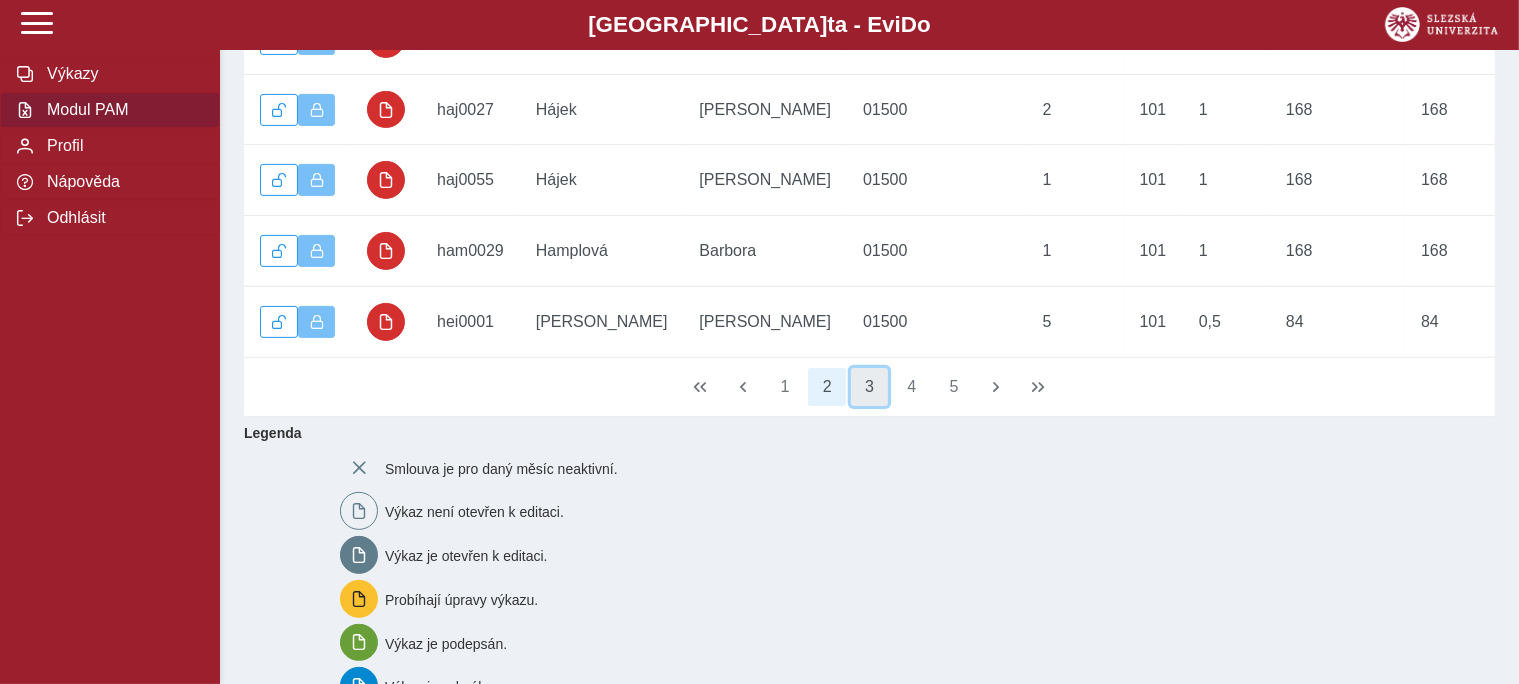 click on "3" at bounding box center (870, 387) 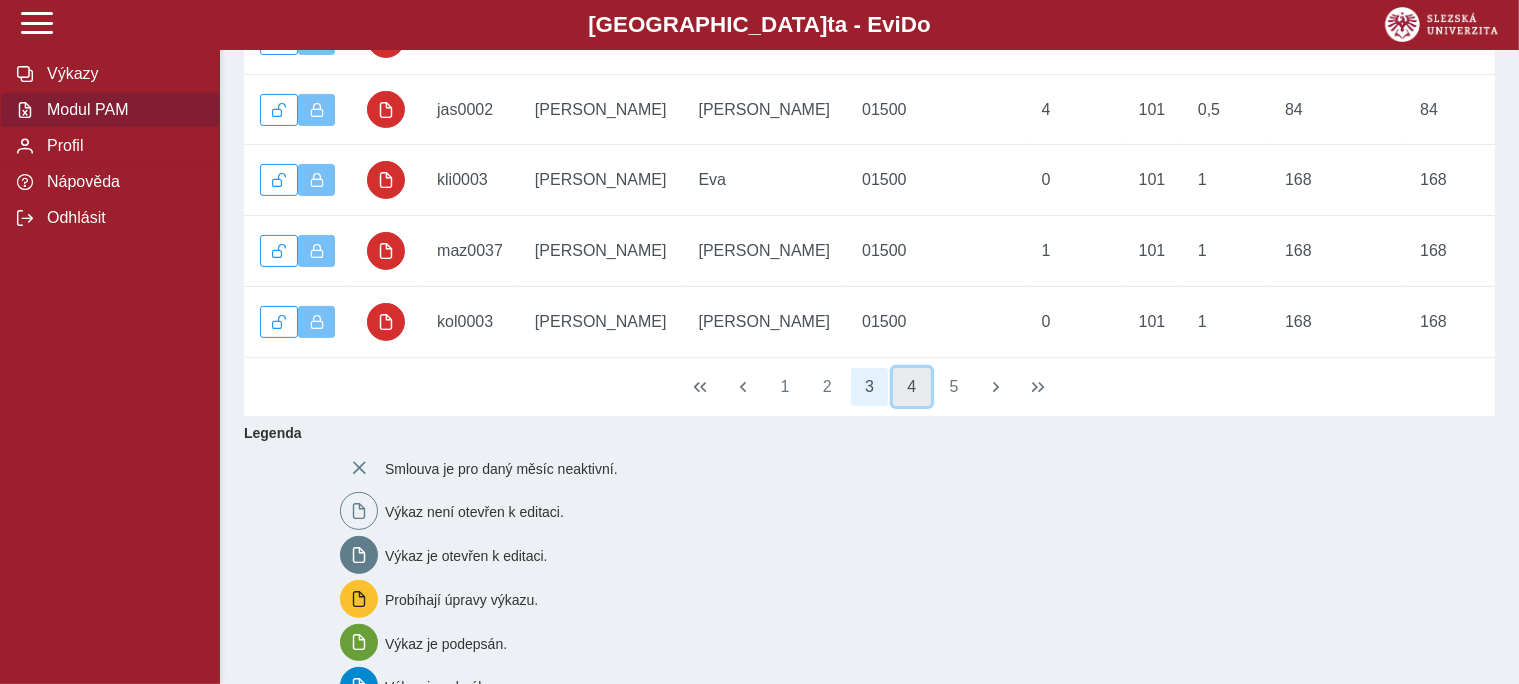 click on "4" at bounding box center [912, 387] 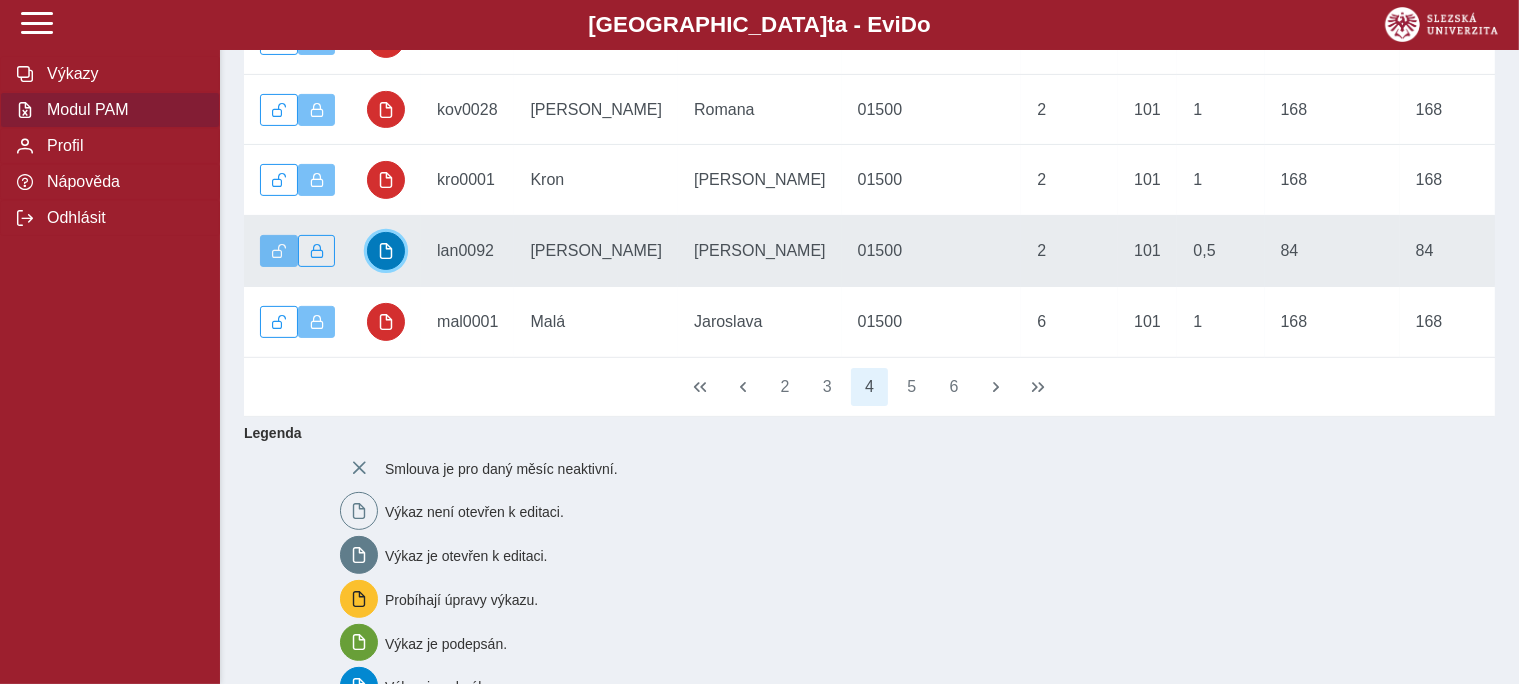 click at bounding box center [386, 251] 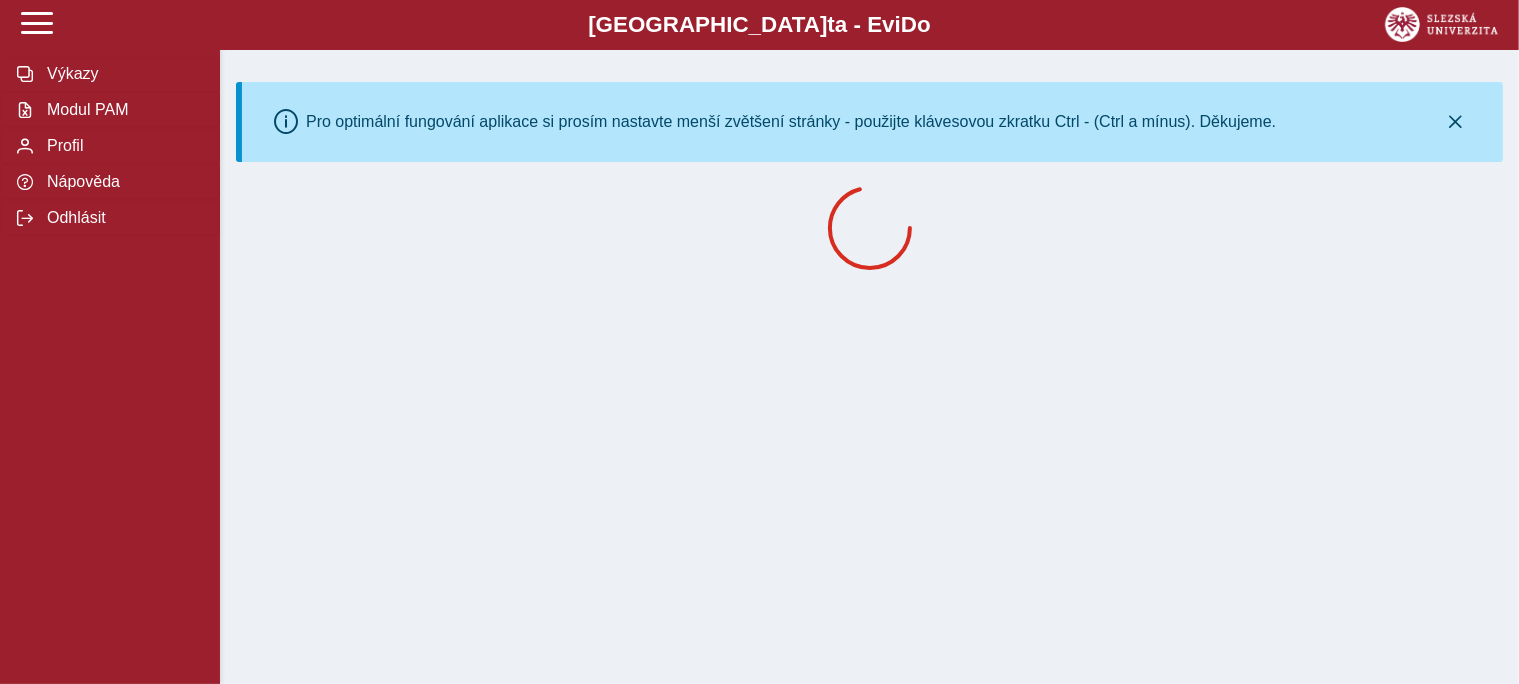 scroll, scrollTop: 0, scrollLeft: 0, axis: both 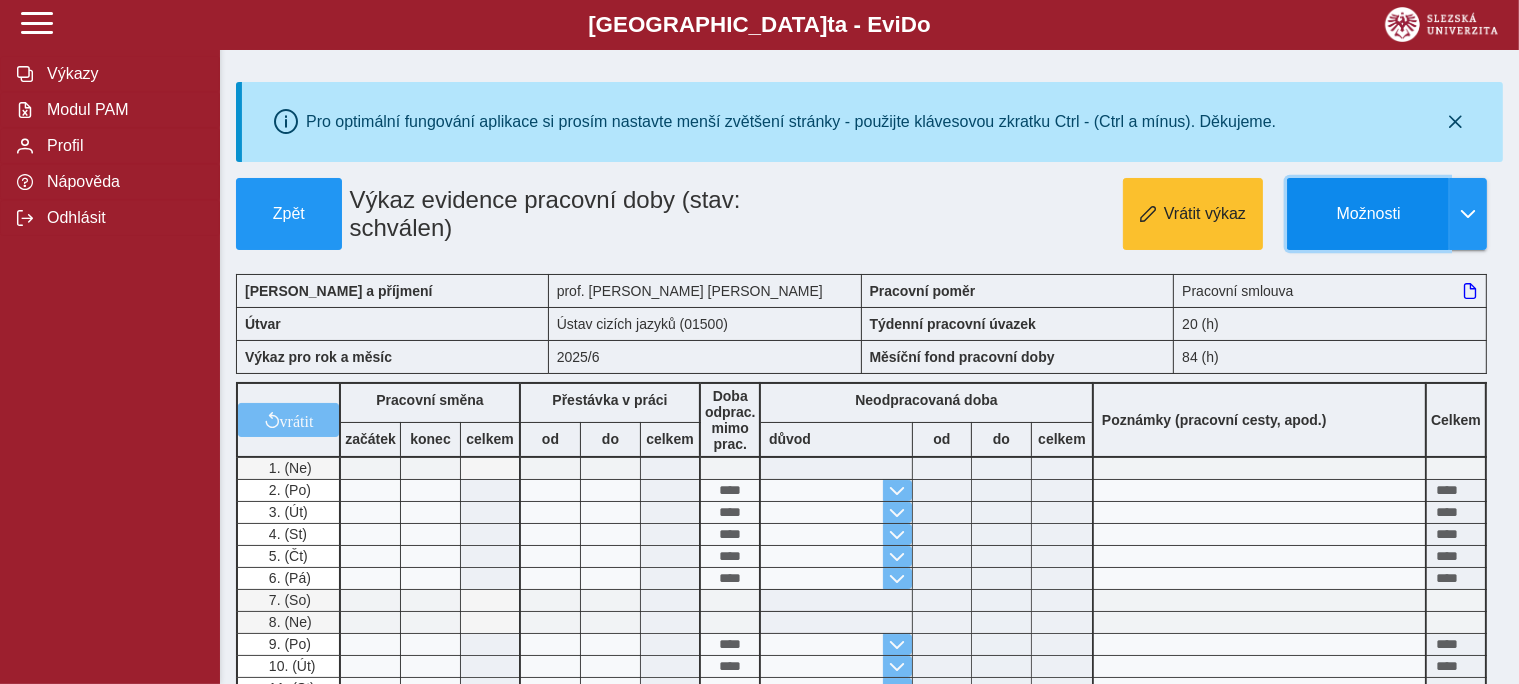 click on "Možnosti" at bounding box center [1368, 214] 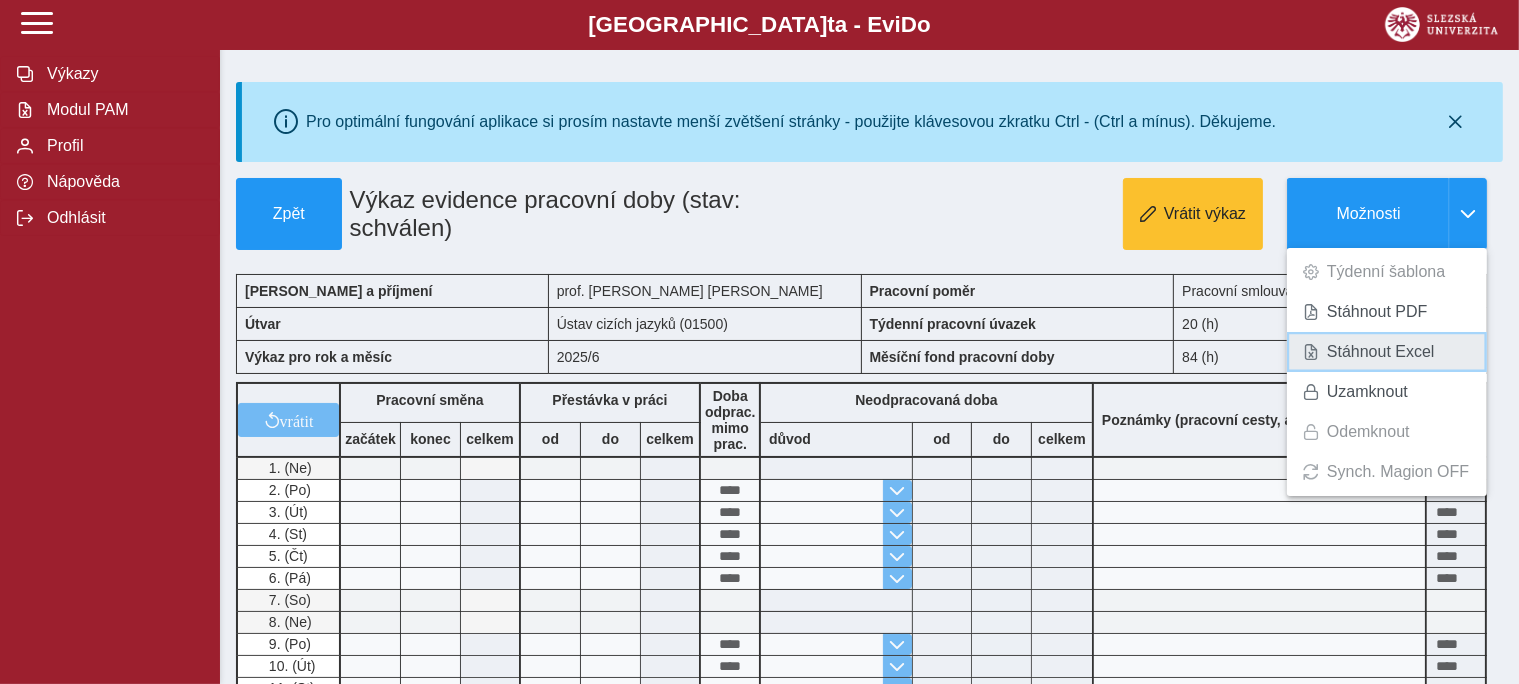 click on "Stáhnout Excel" at bounding box center [1381, 352] 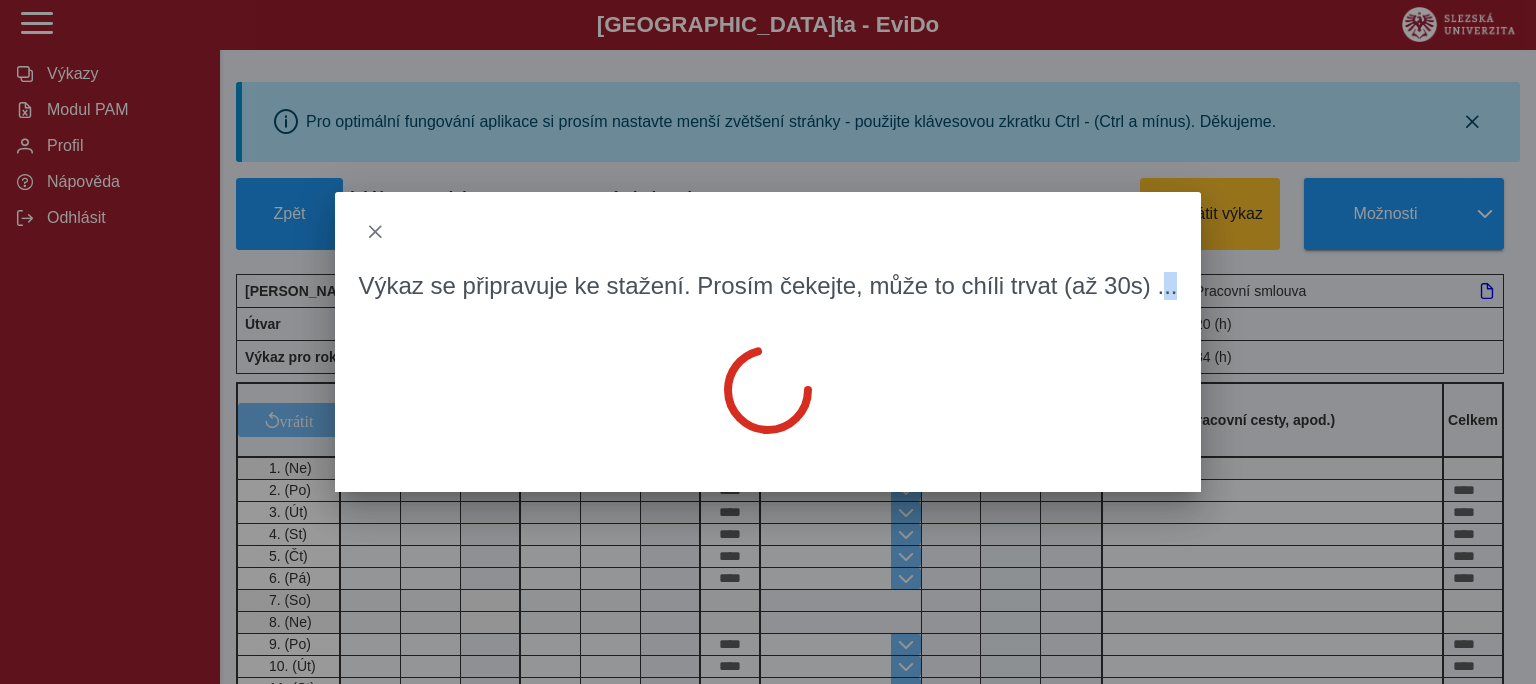 click on "Výkaz se připravuje ke stažení. Prosím čekejte, může to chíli trvat (až 30s) ..." at bounding box center [768, 342] 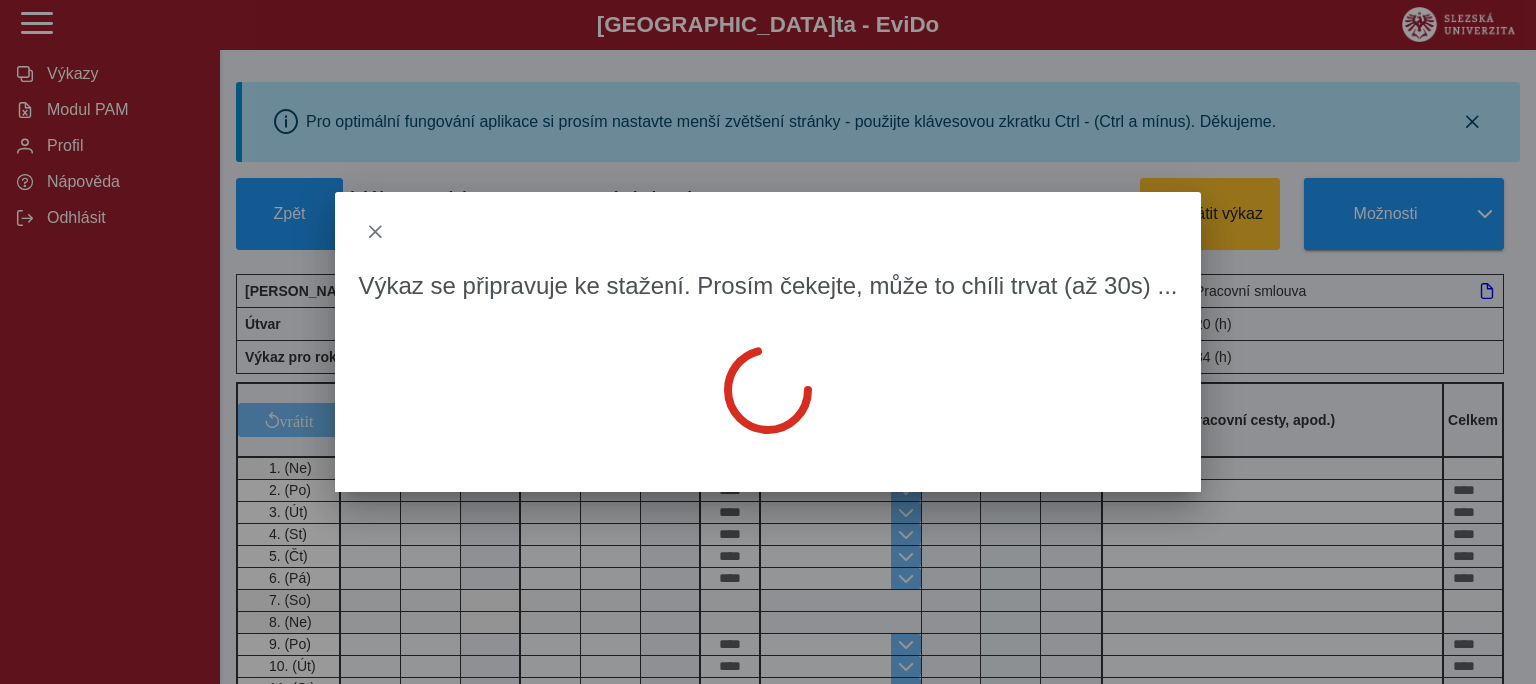 click on "Výkaz se připravuje ke stažení. Prosím čekejte, může to chíli trvat (až 30s) ..." at bounding box center (768, 342) 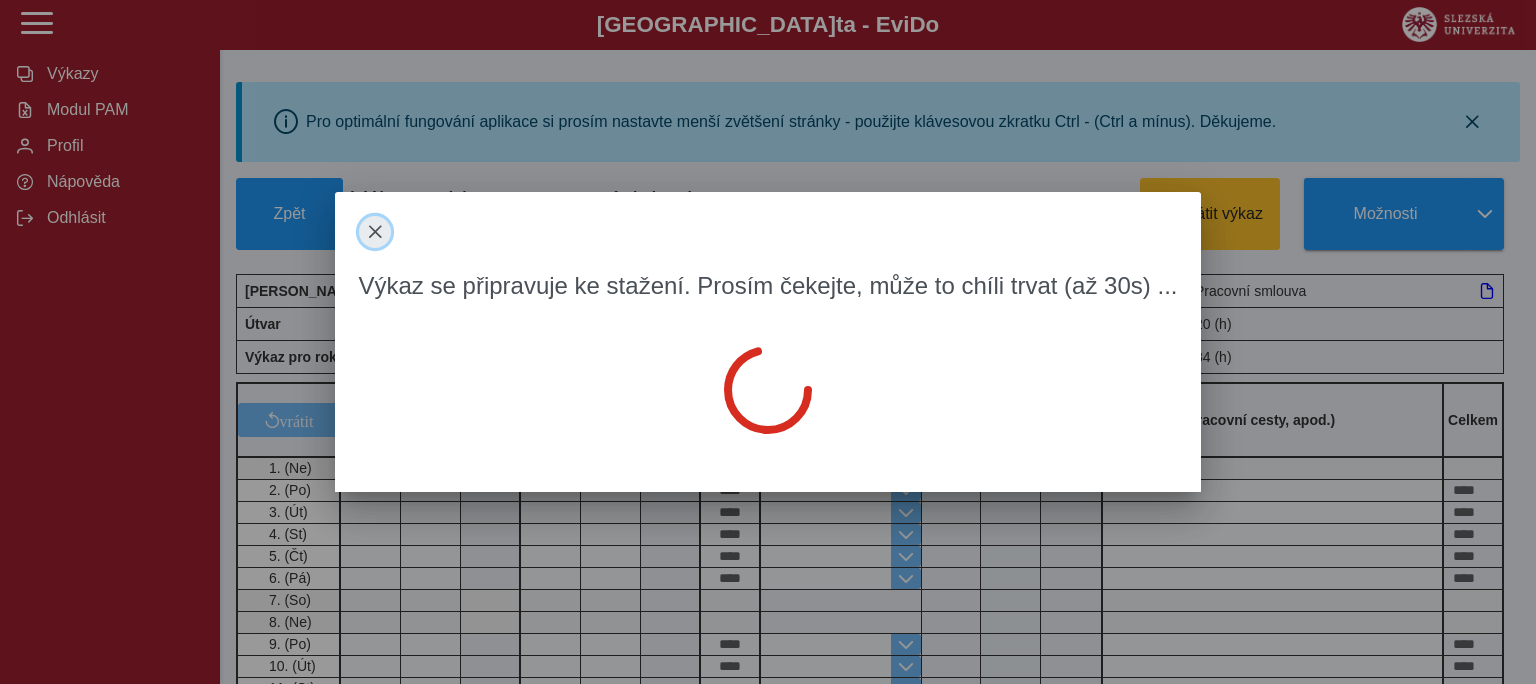 click at bounding box center (375, 232) 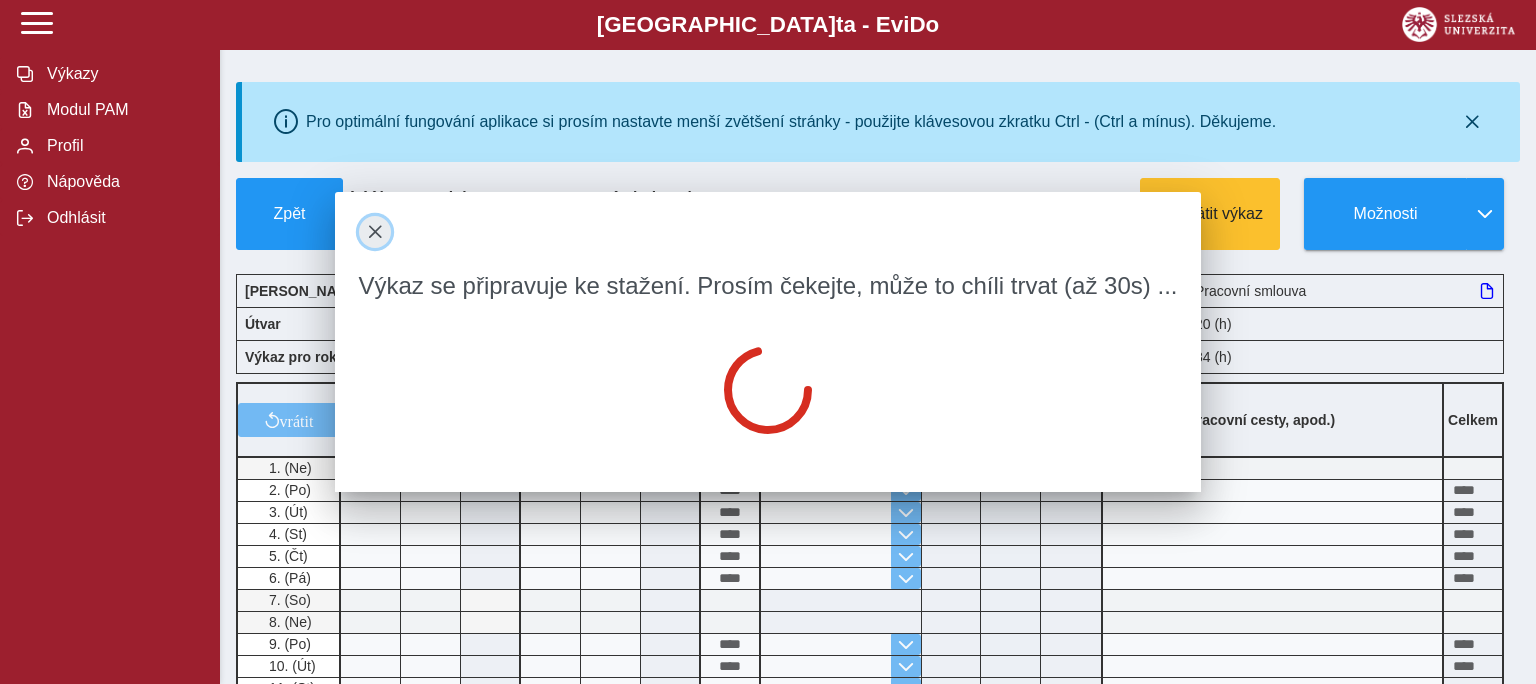 click on "Výkaz se připravuje ke stažení. Prosím čekejte, může to chíli trvat (až 30s) ..." at bounding box center [768, 342] 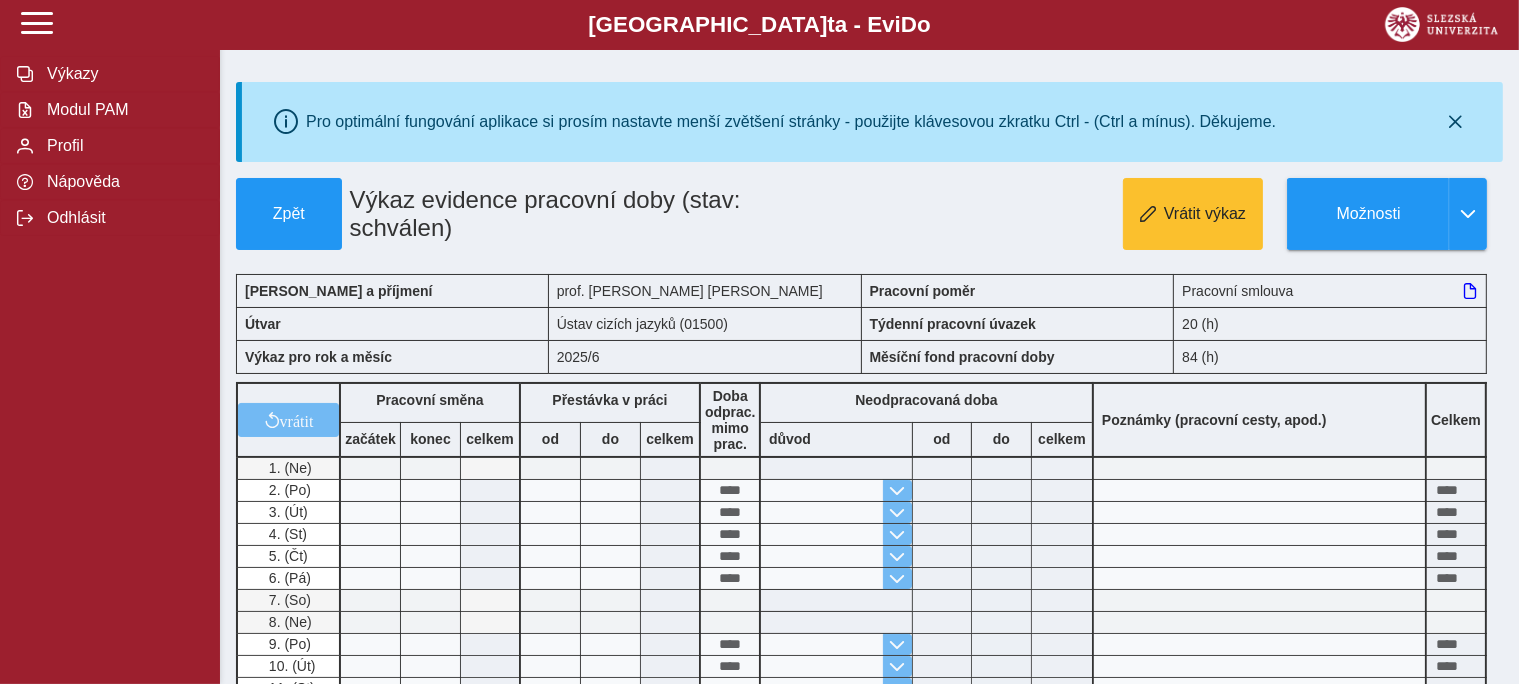 click on "Výkaz evidence pracovní doby (stav: schválen)" at bounding box center [553, 214] 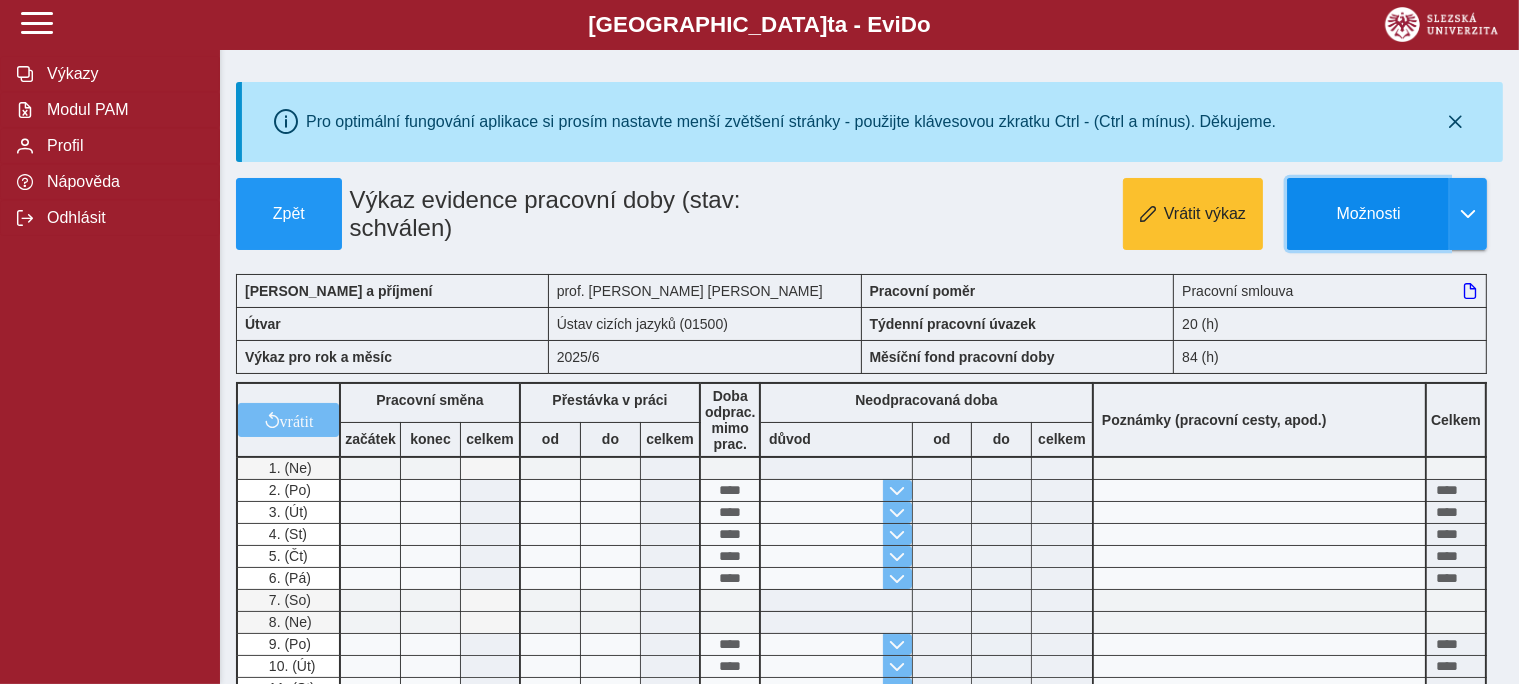 click on "Možnosti" at bounding box center [1368, 214] 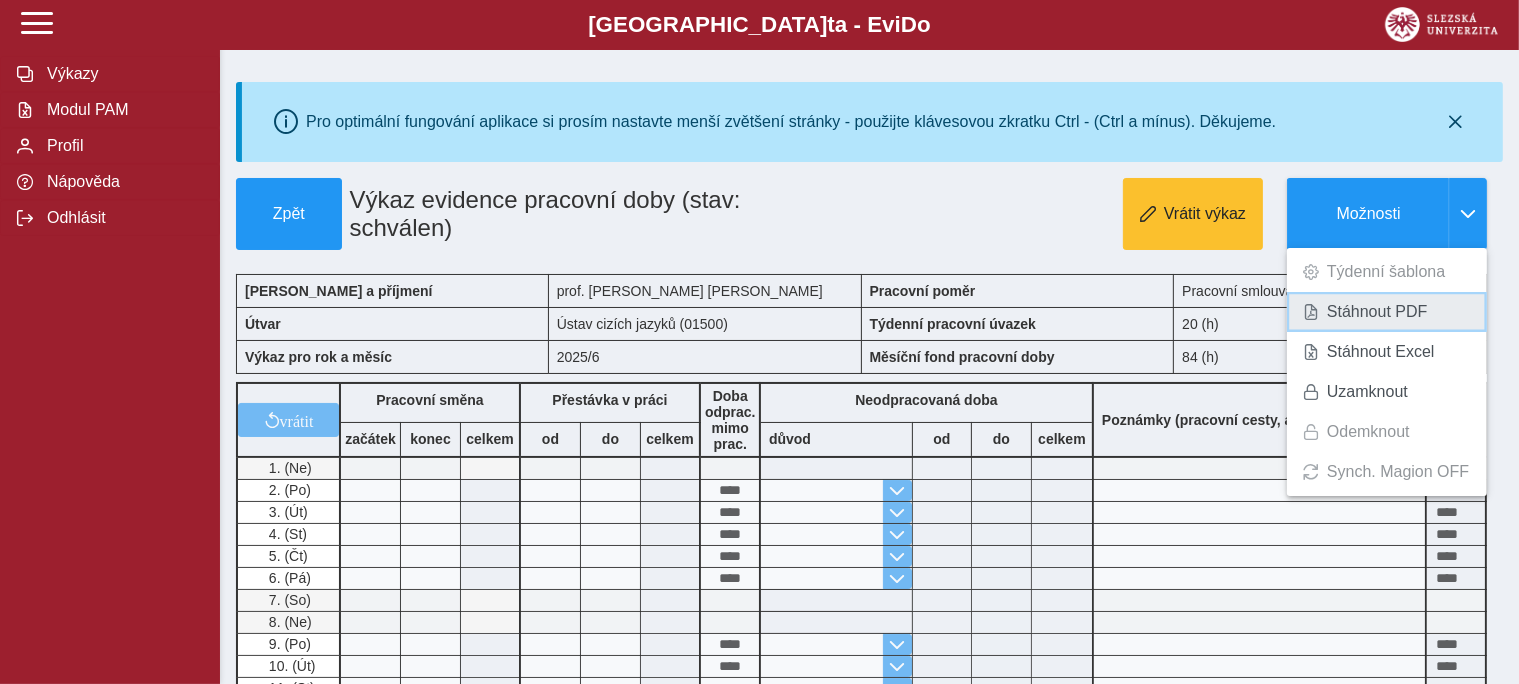 click on "Stáhnout PDF" at bounding box center [1377, 312] 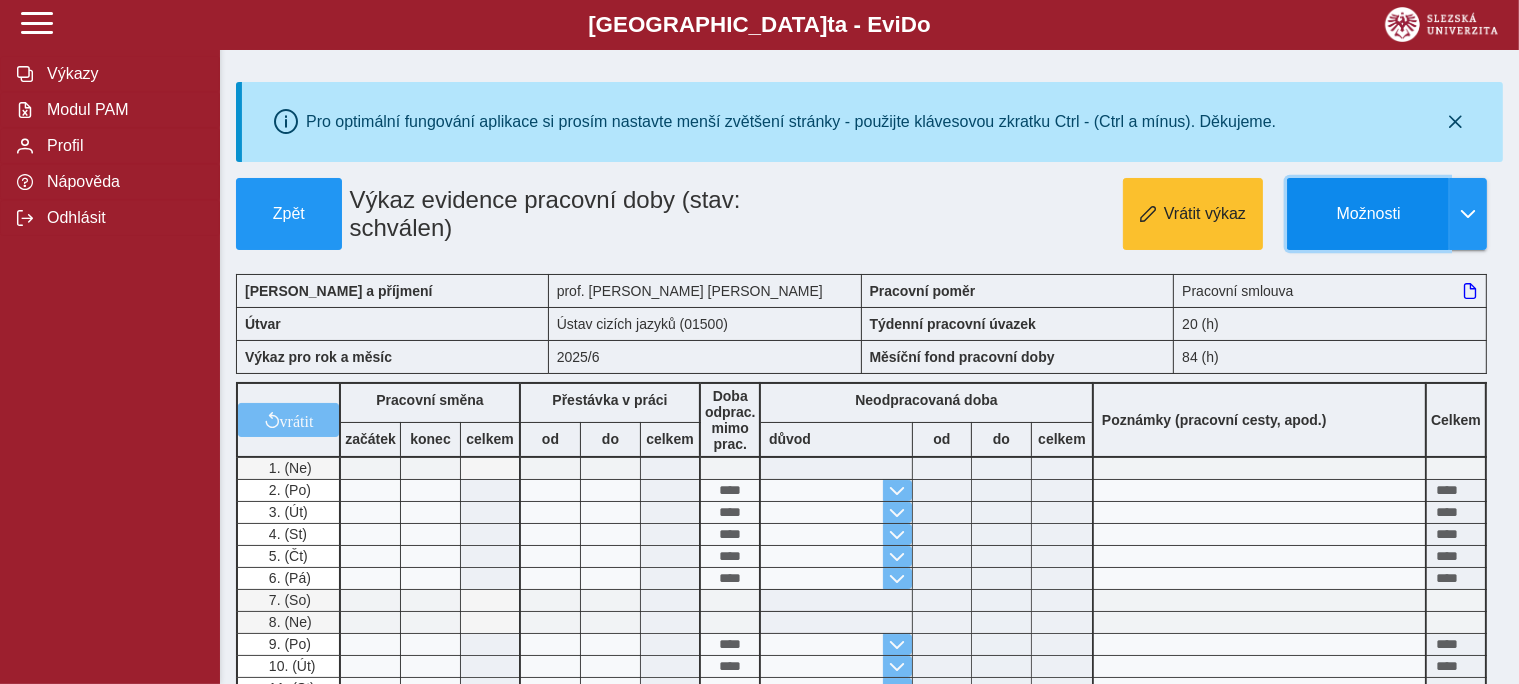 click on "Možnosti" at bounding box center (1368, 214) 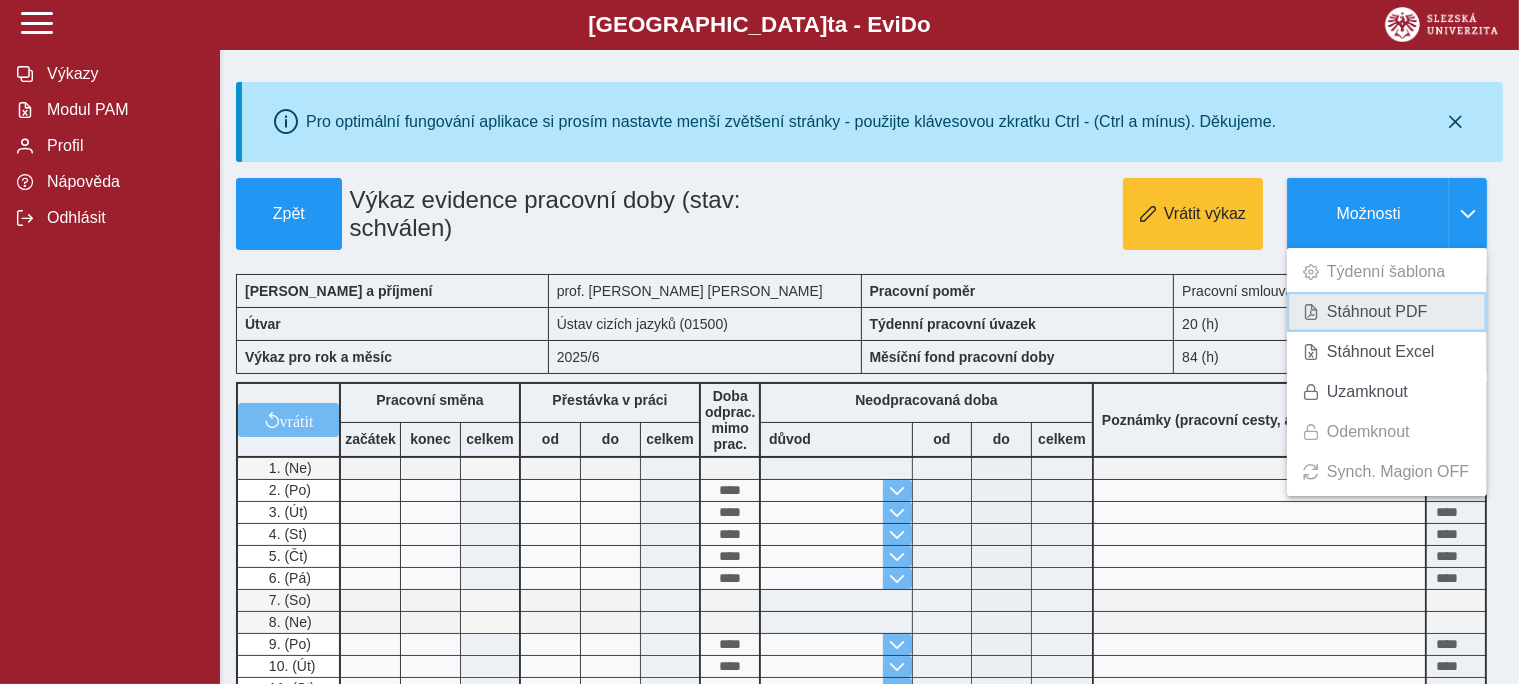 click on "Stáhnout PDF" at bounding box center (1377, 312) 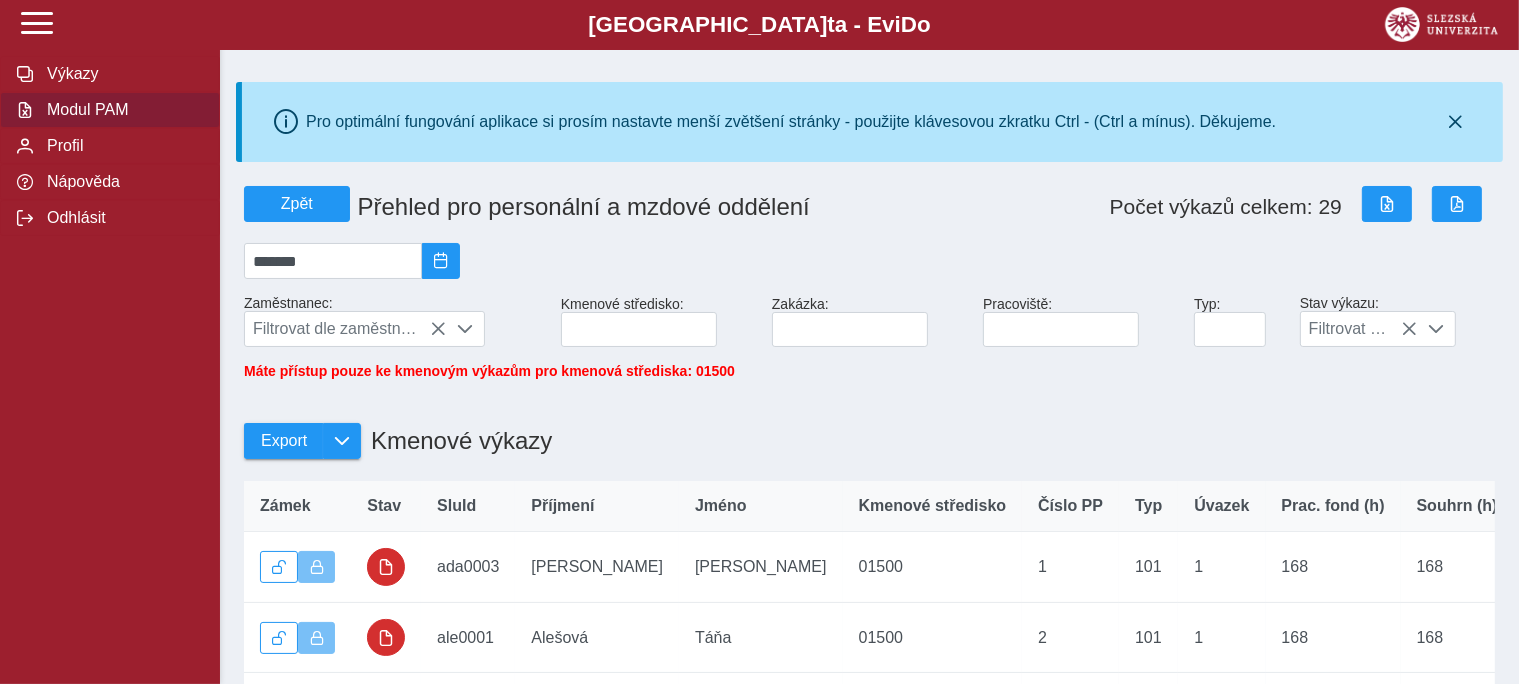scroll, scrollTop: 739, scrollLeft: 0, axis: vertical 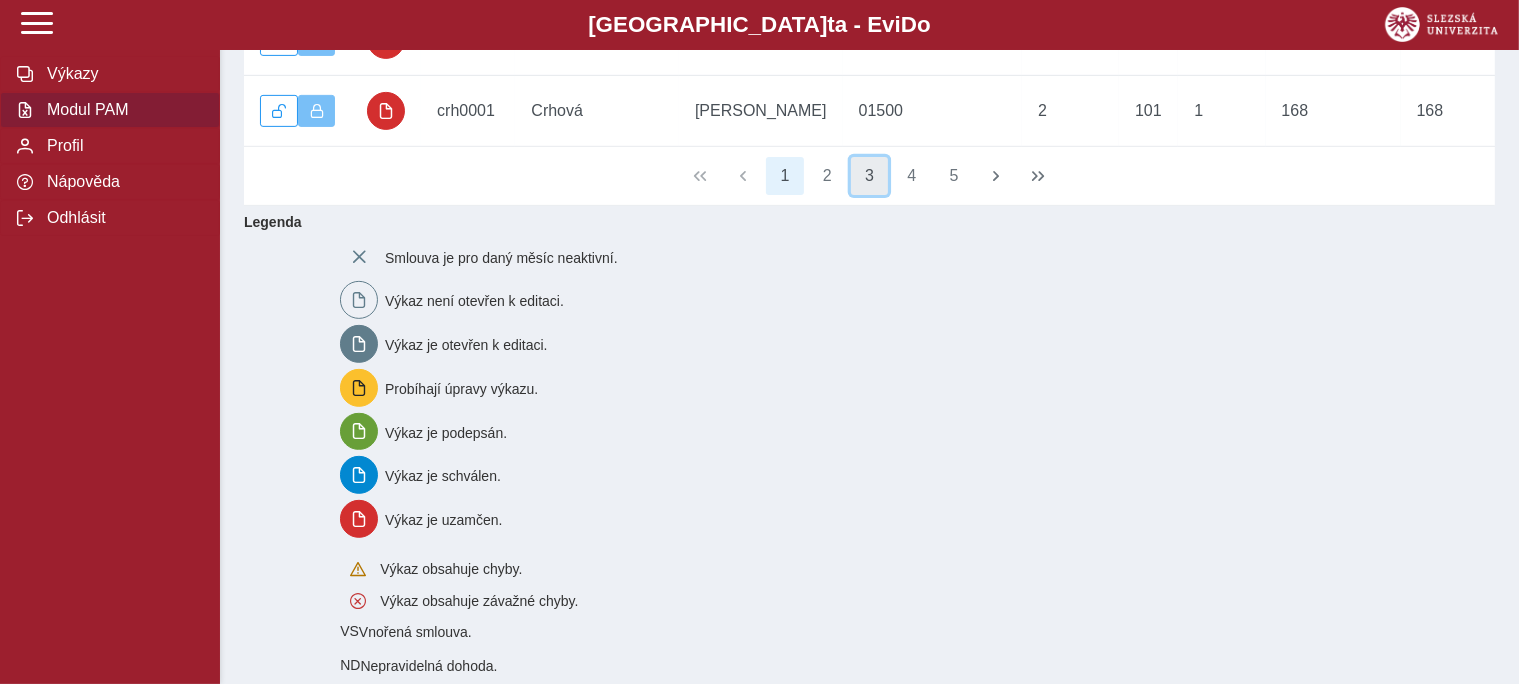 click on "3" at bounding box center (870, 176) 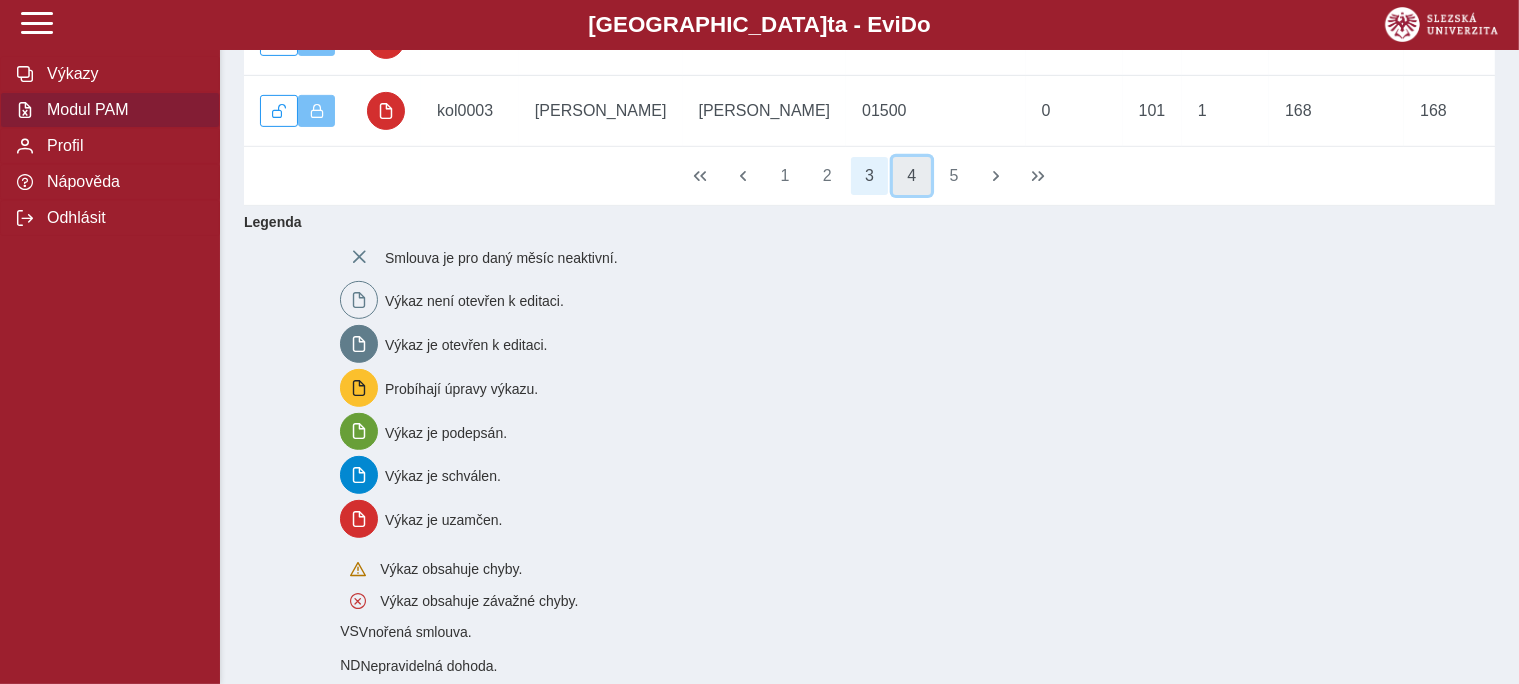click on "4" at bounding box center [912, 176] 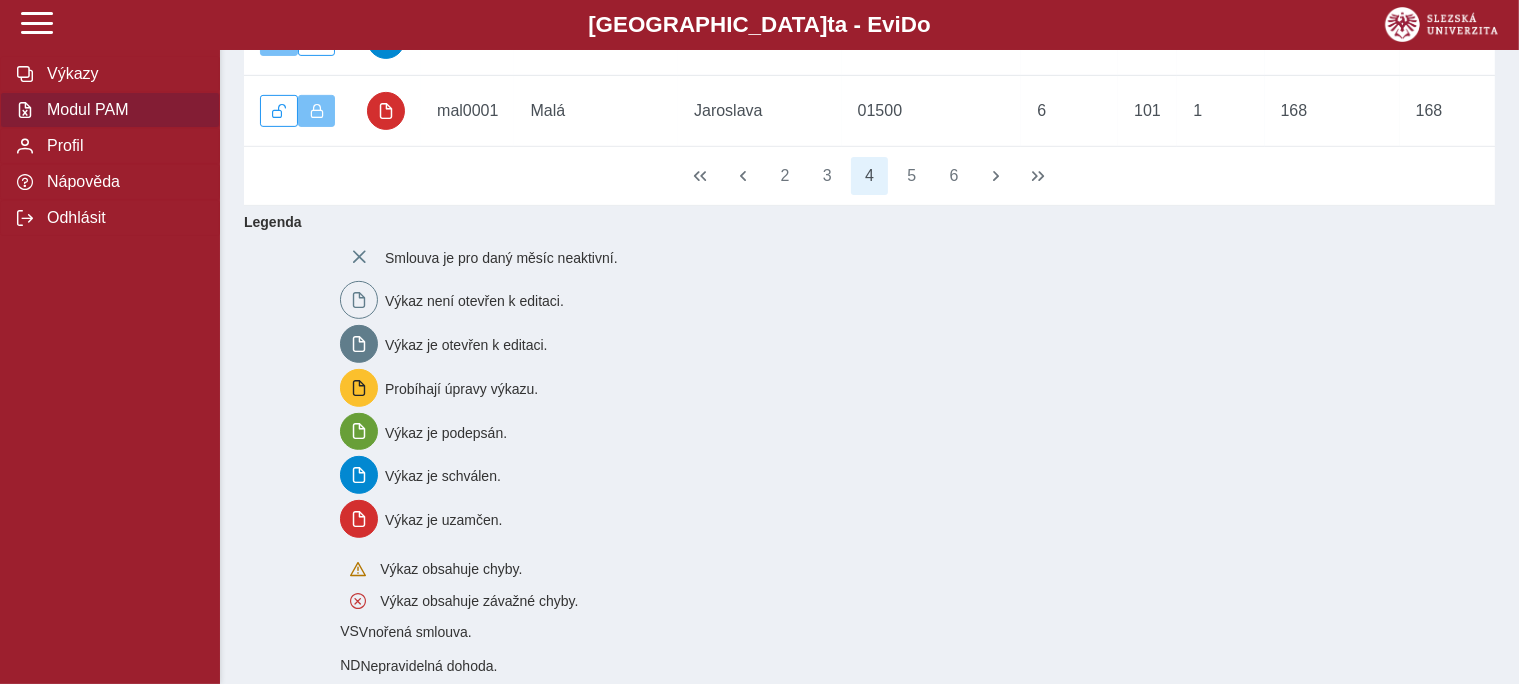 scroll, scrollTop: 211, scrollLeft: 0, axis: vertical 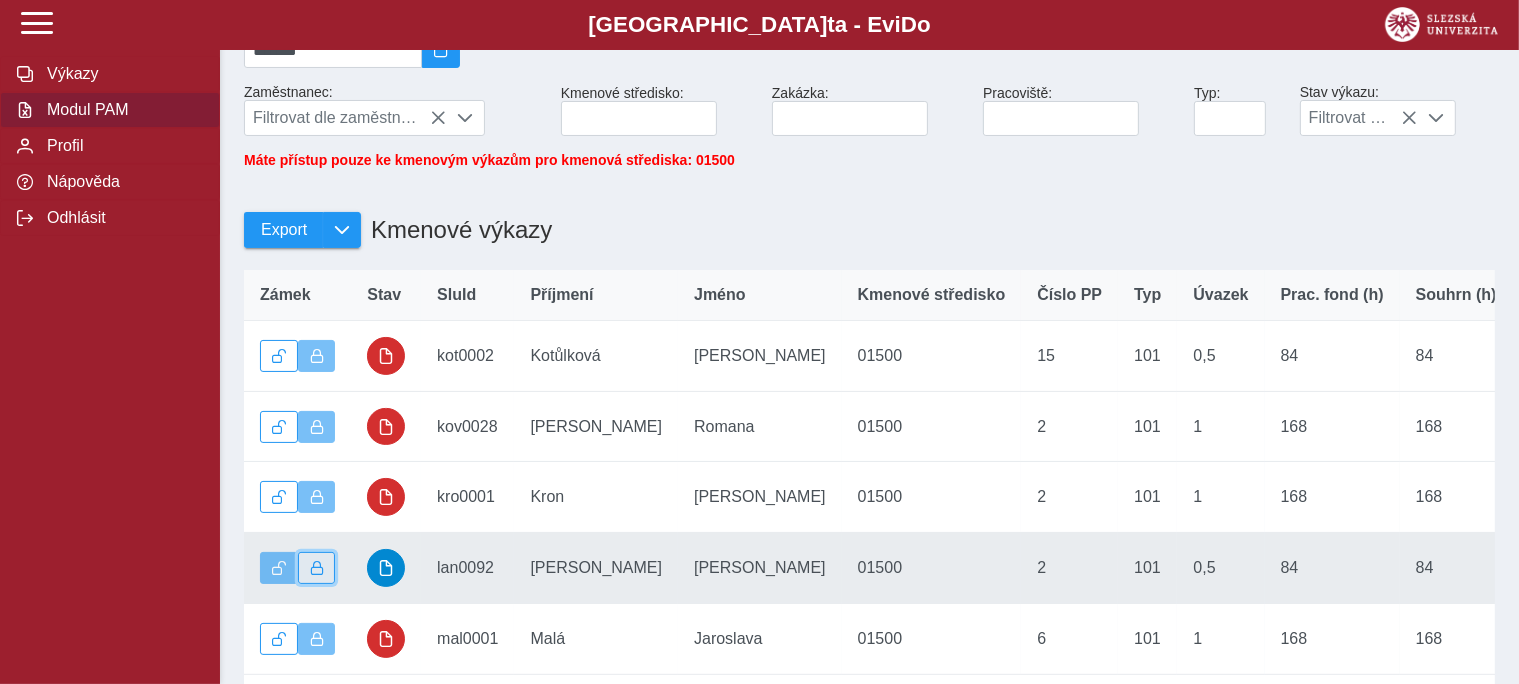 click at bounding box center [317, 568] 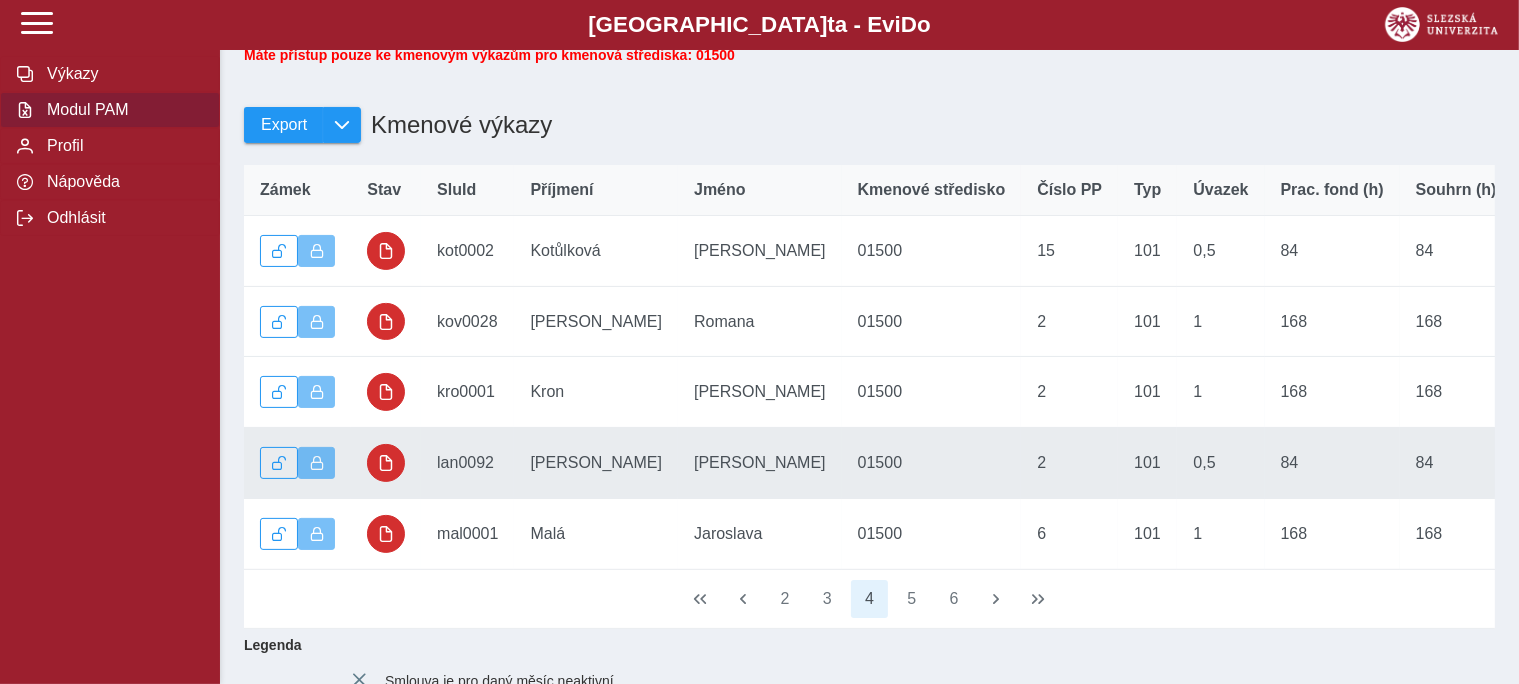 scroll, scrollTop: 739, scrollLeft: 0, axis: vertical 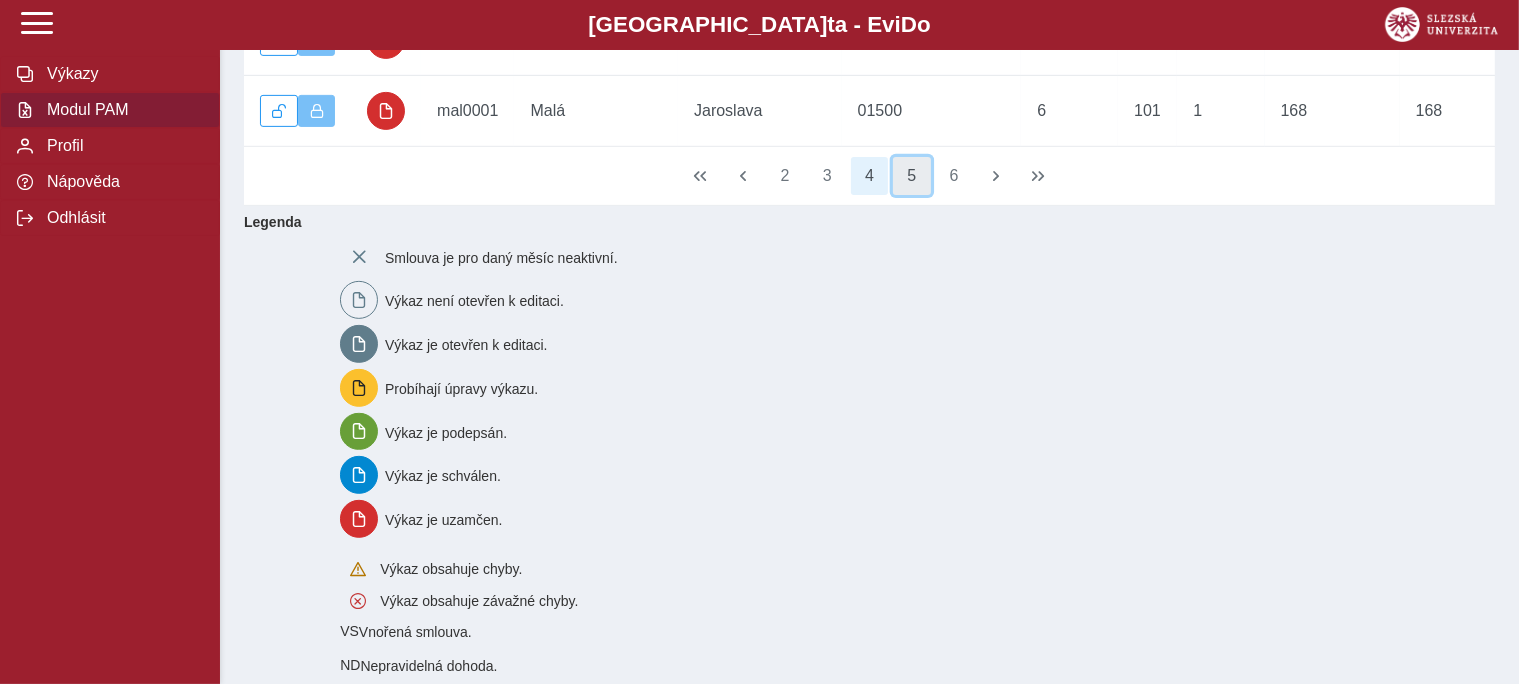 click on "5" at bounding box center (912, 176) 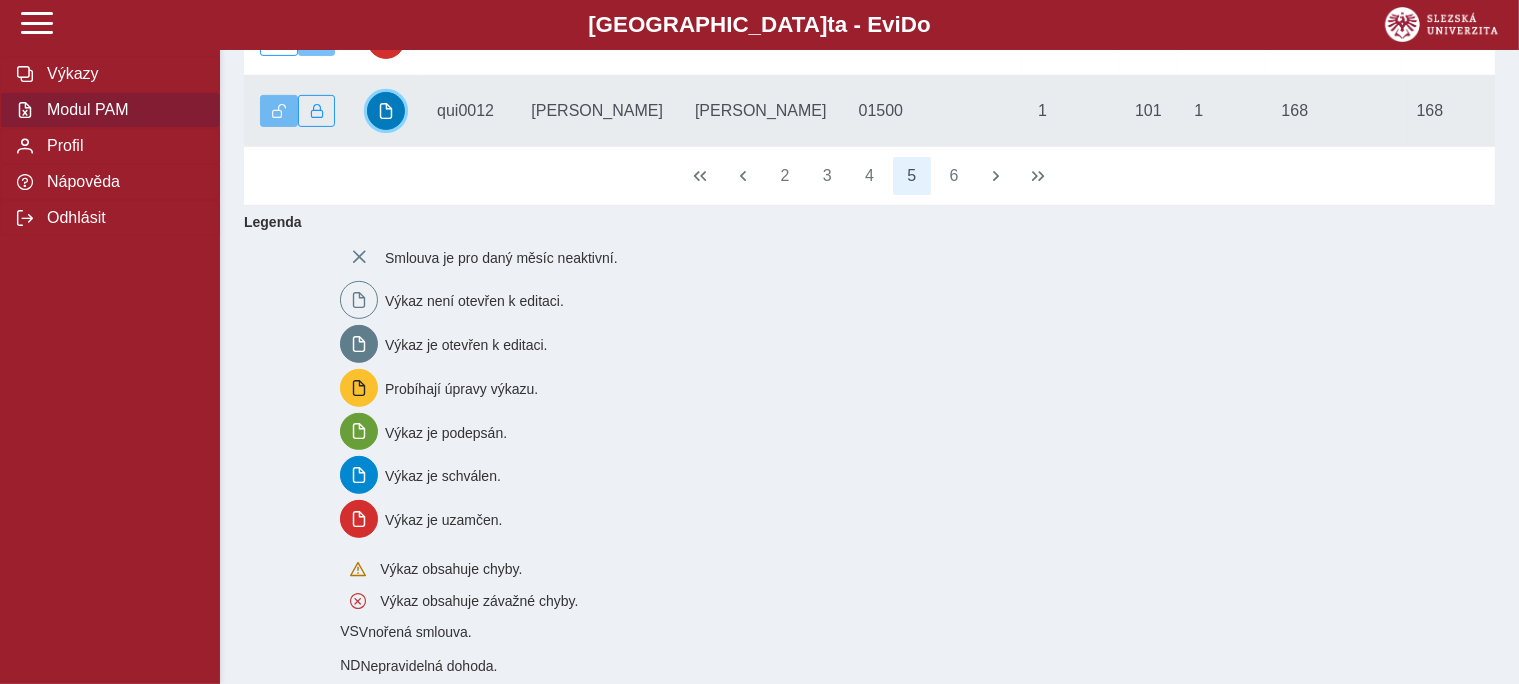 click at bounding box center (386, 111) 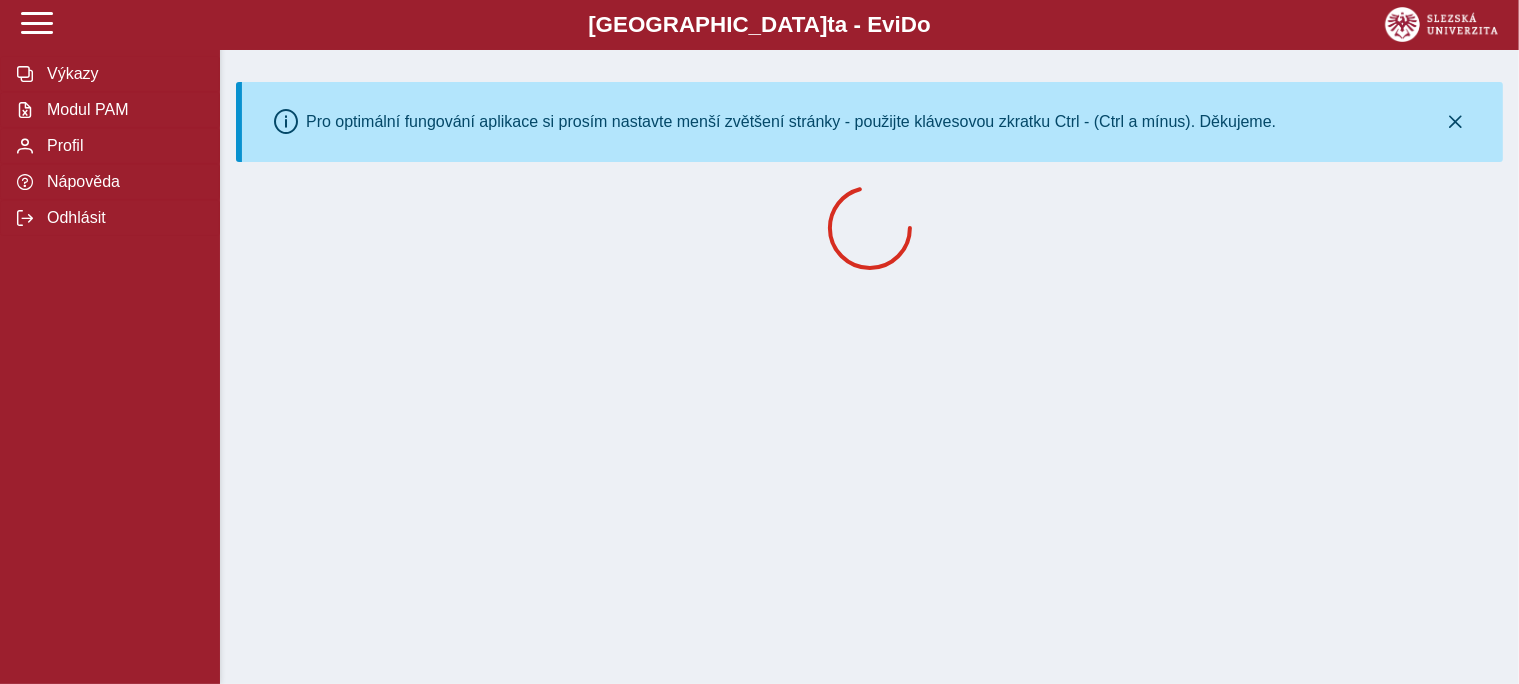 scroll, scrollTop: 0, scrollLeft: 0, axis: both 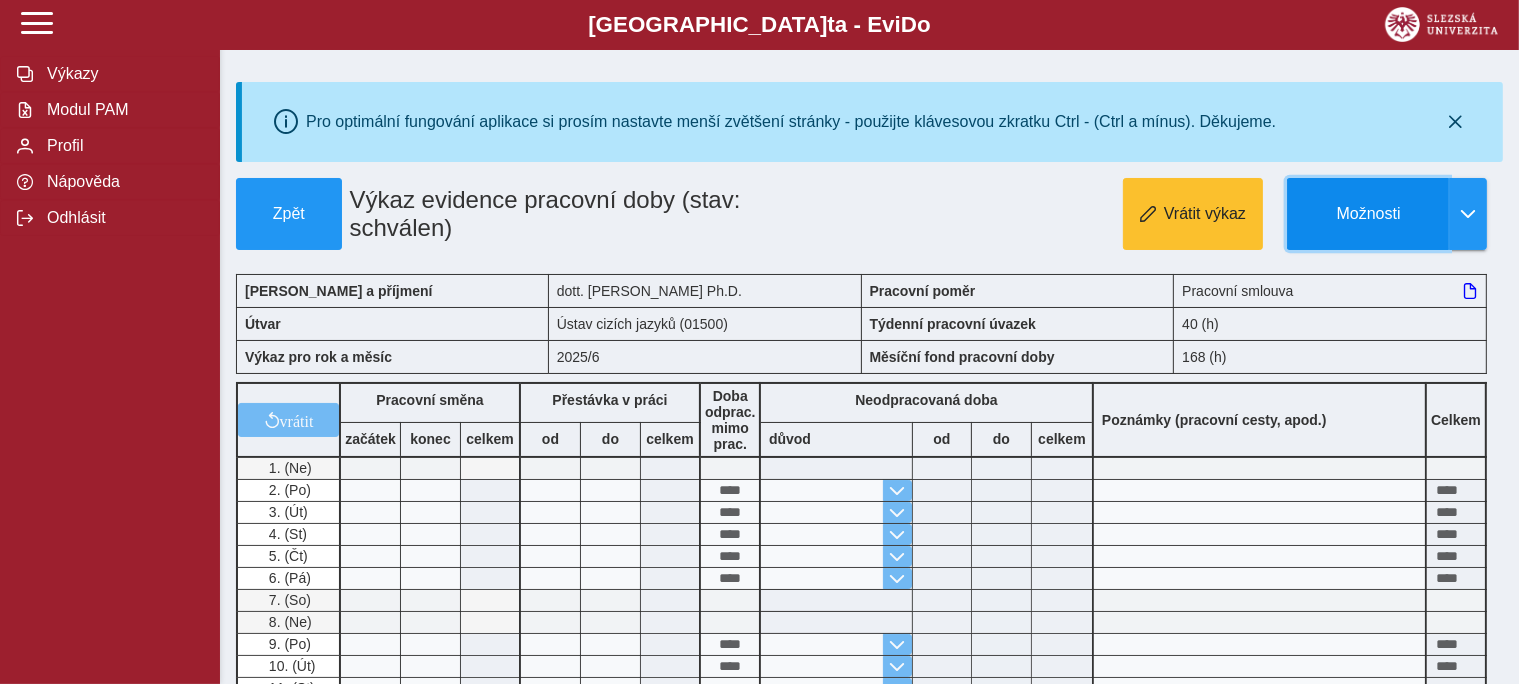 click on "Možnosti" at bounding box center [1368, 214] 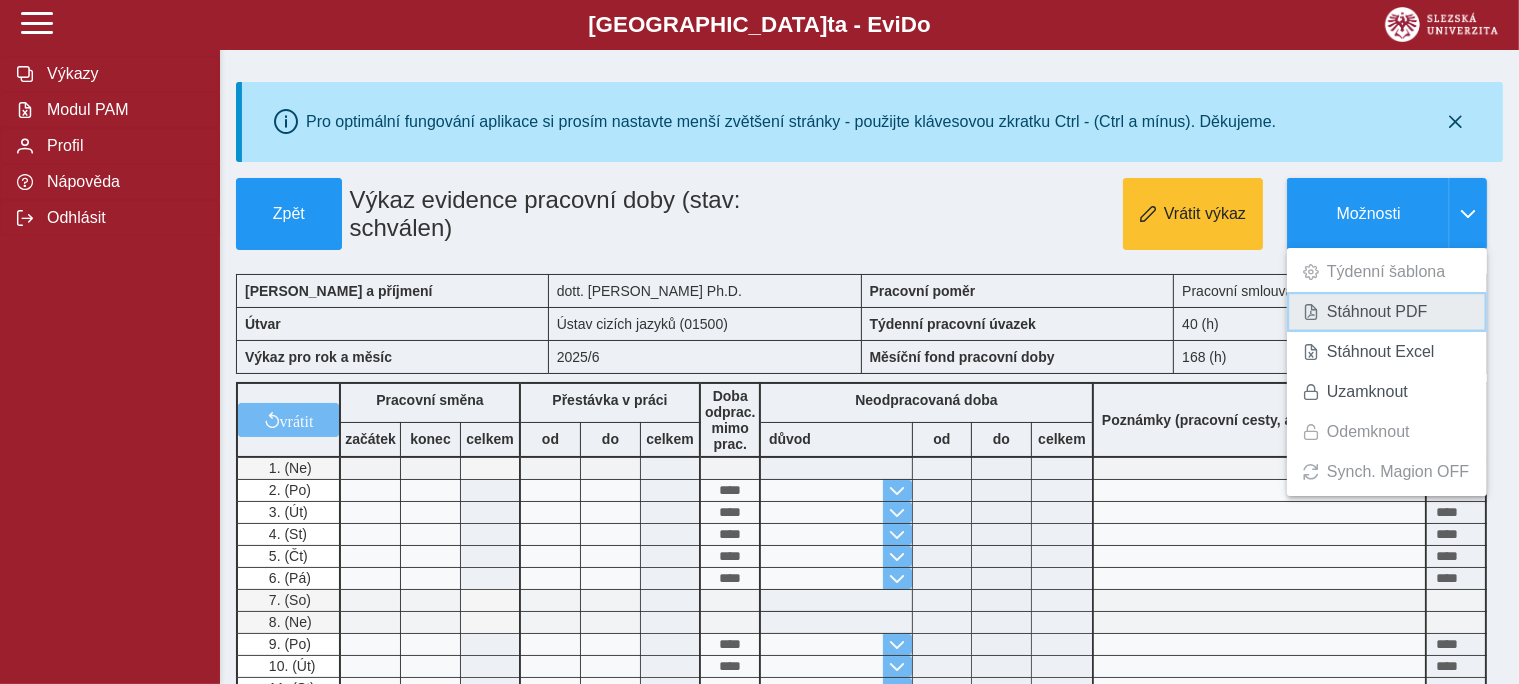 click on "Stáhnout PDF" at bounding box center [1377, 312] 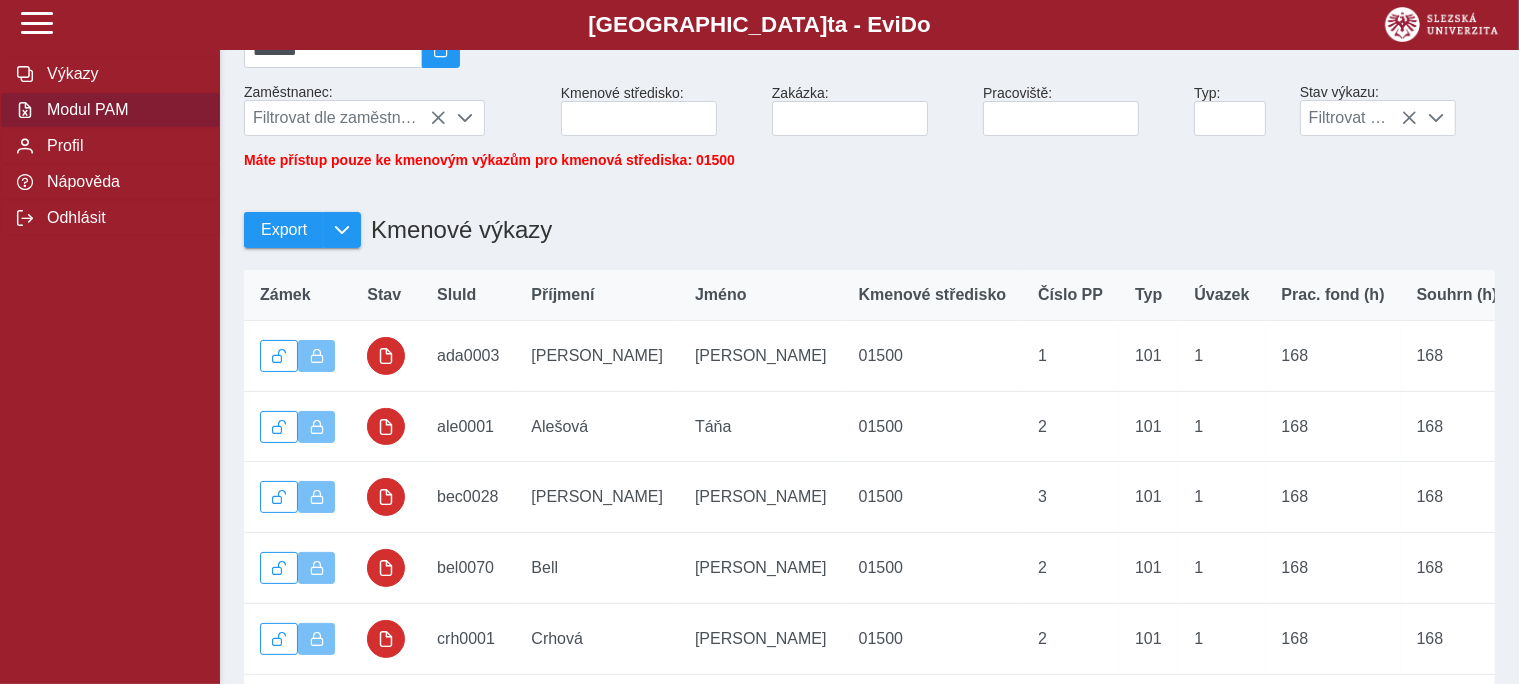 scroll, scrollTop: 633, scrollLeft: 0, axis: vertical 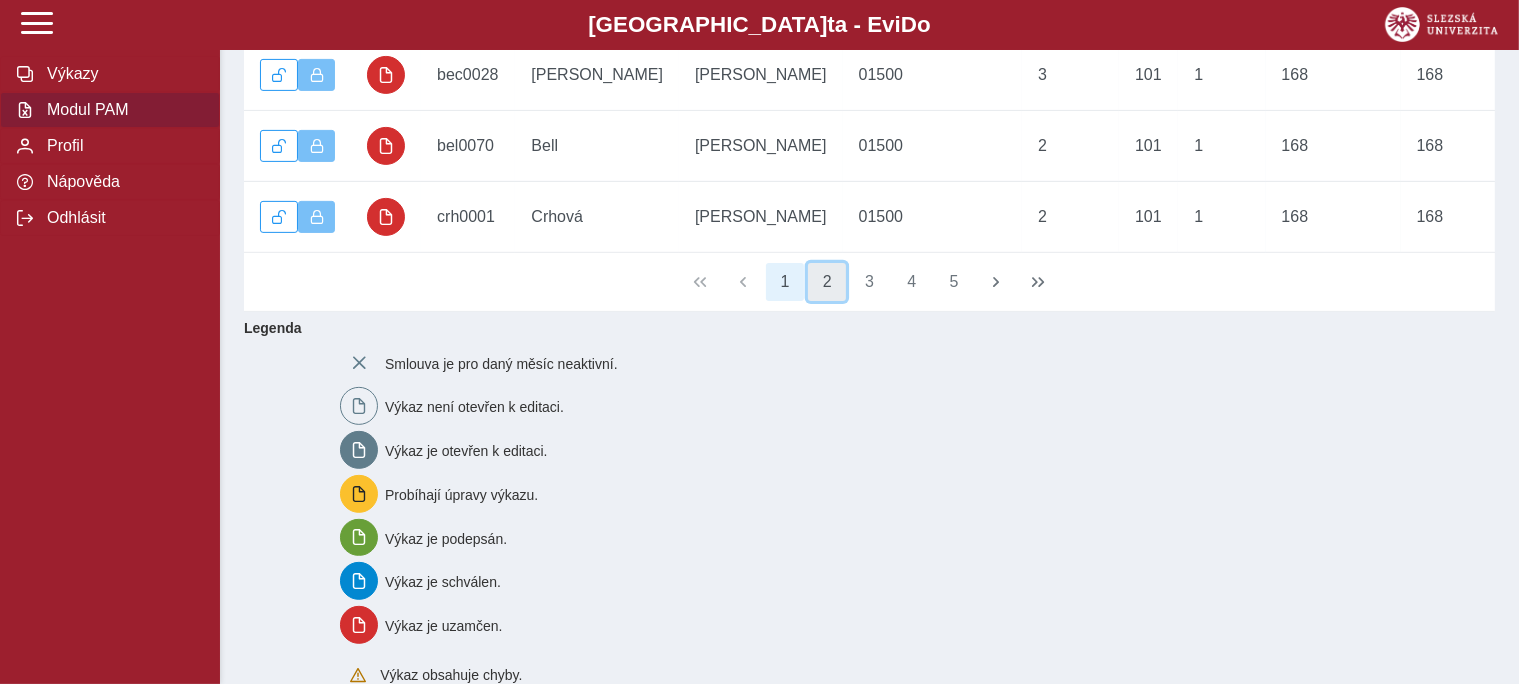 click on "2" at bounding box center (827, 282) 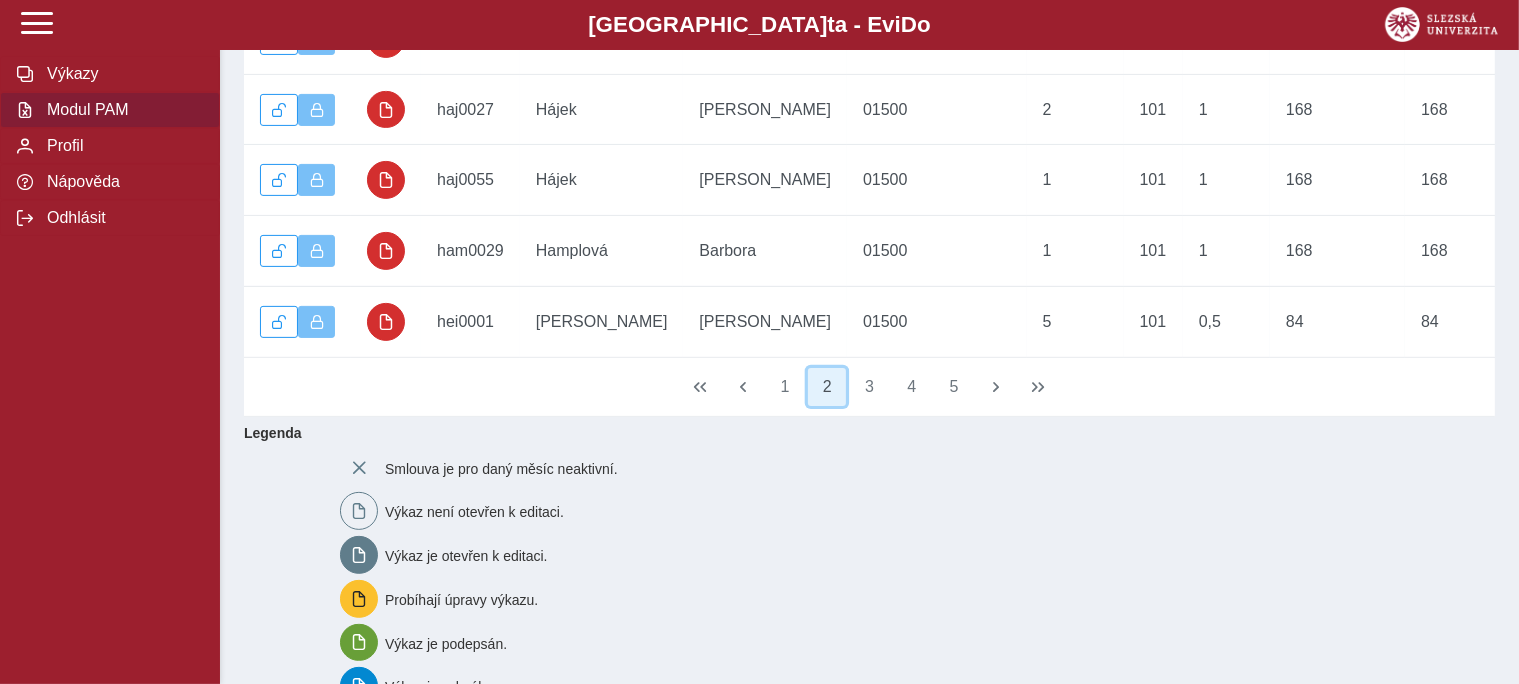 scroll, scrollTop: 633, scrollLeft: 0, axis: vertical 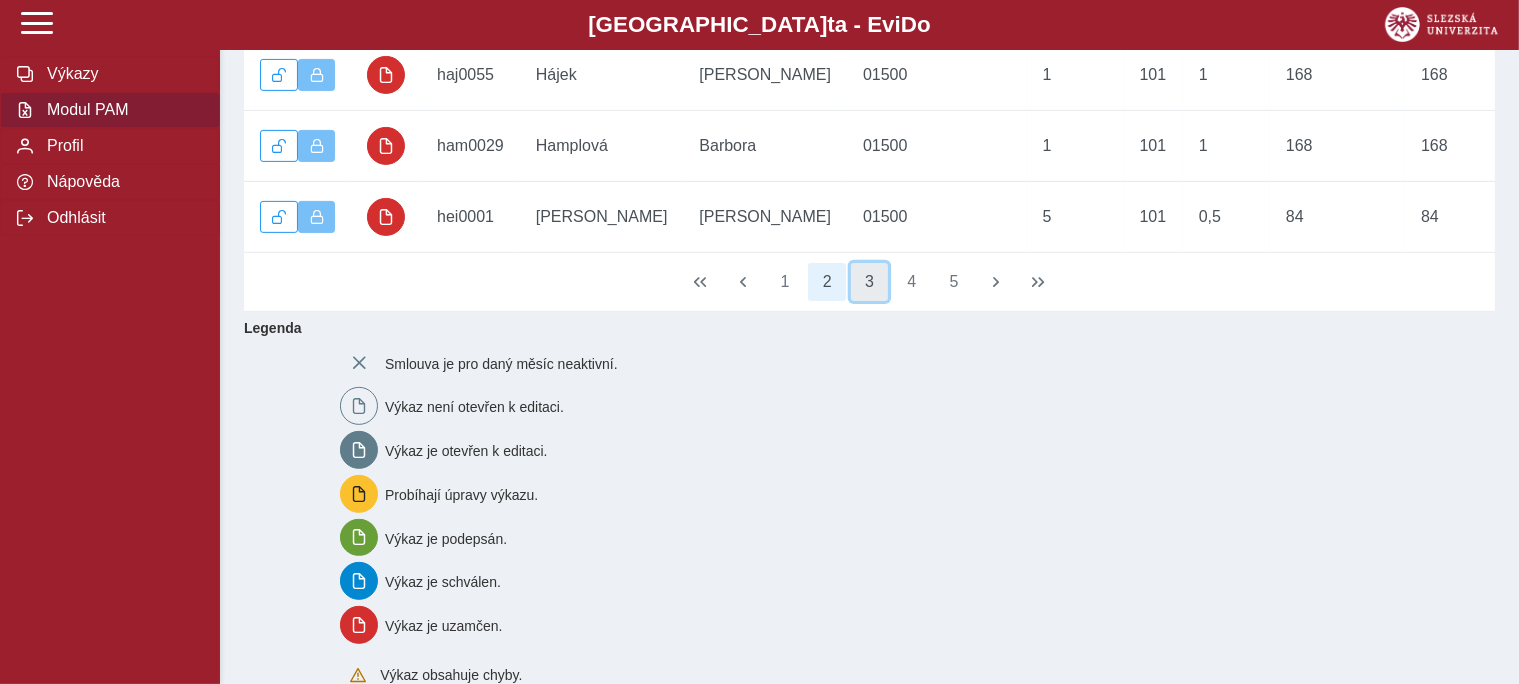 click on "3" at bounding box center [870, 282] 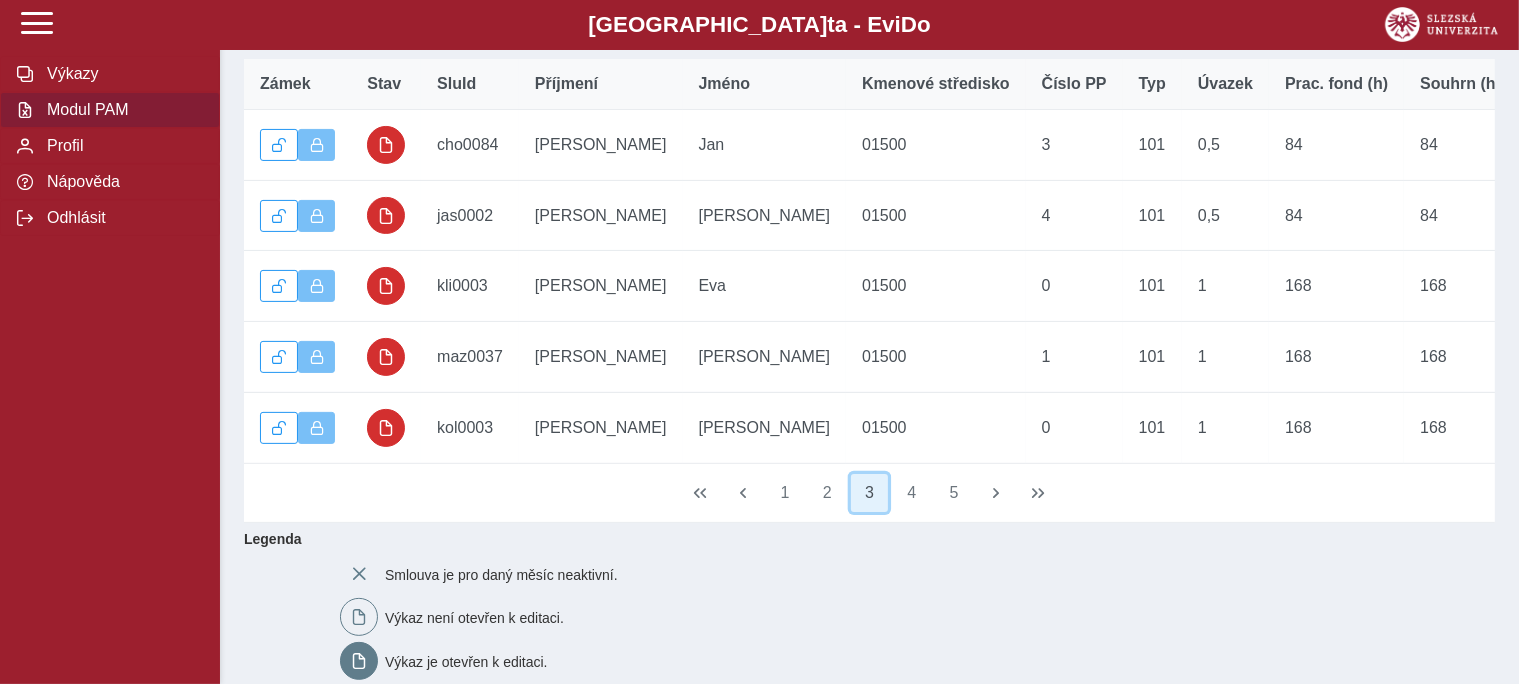 scroll, scrollTop: 633, scrollLeft: 0, axis: vertical 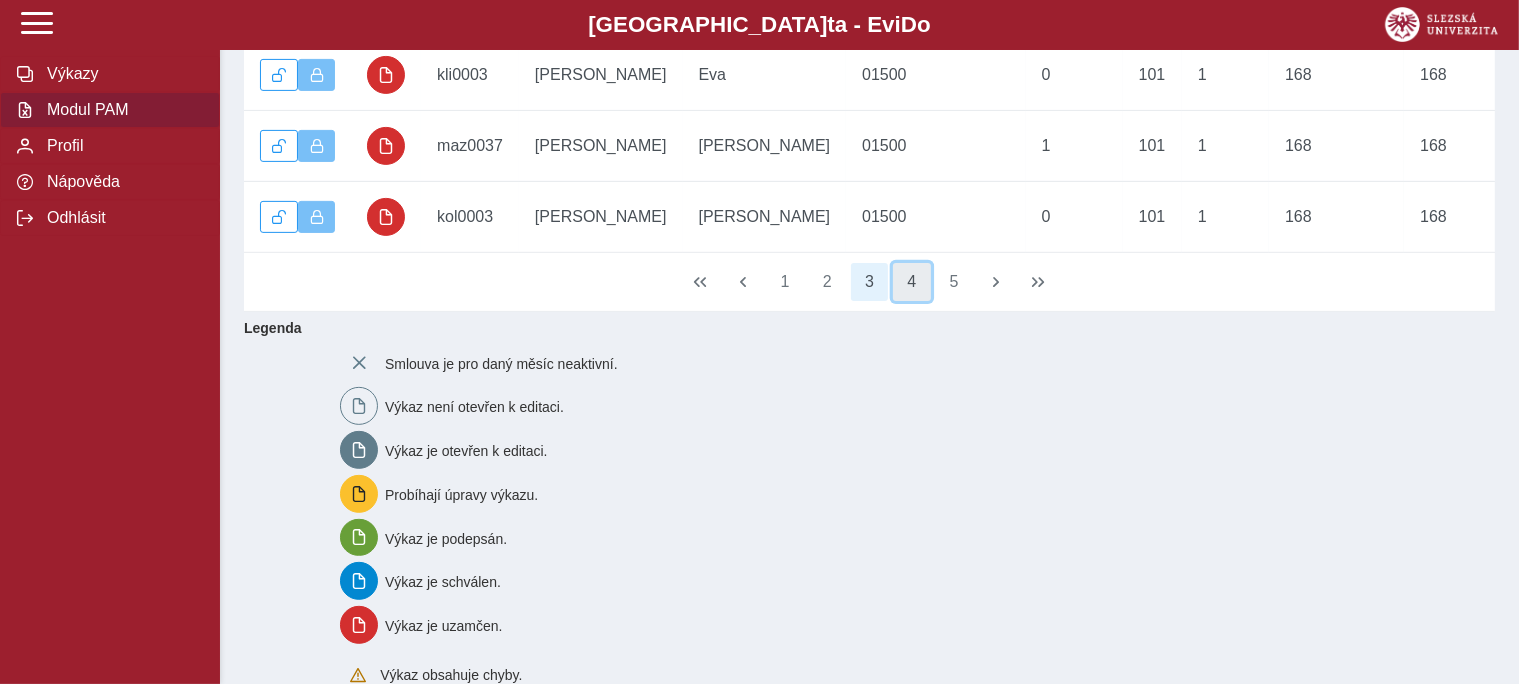 click on "4" at bounding box center (912, 282) 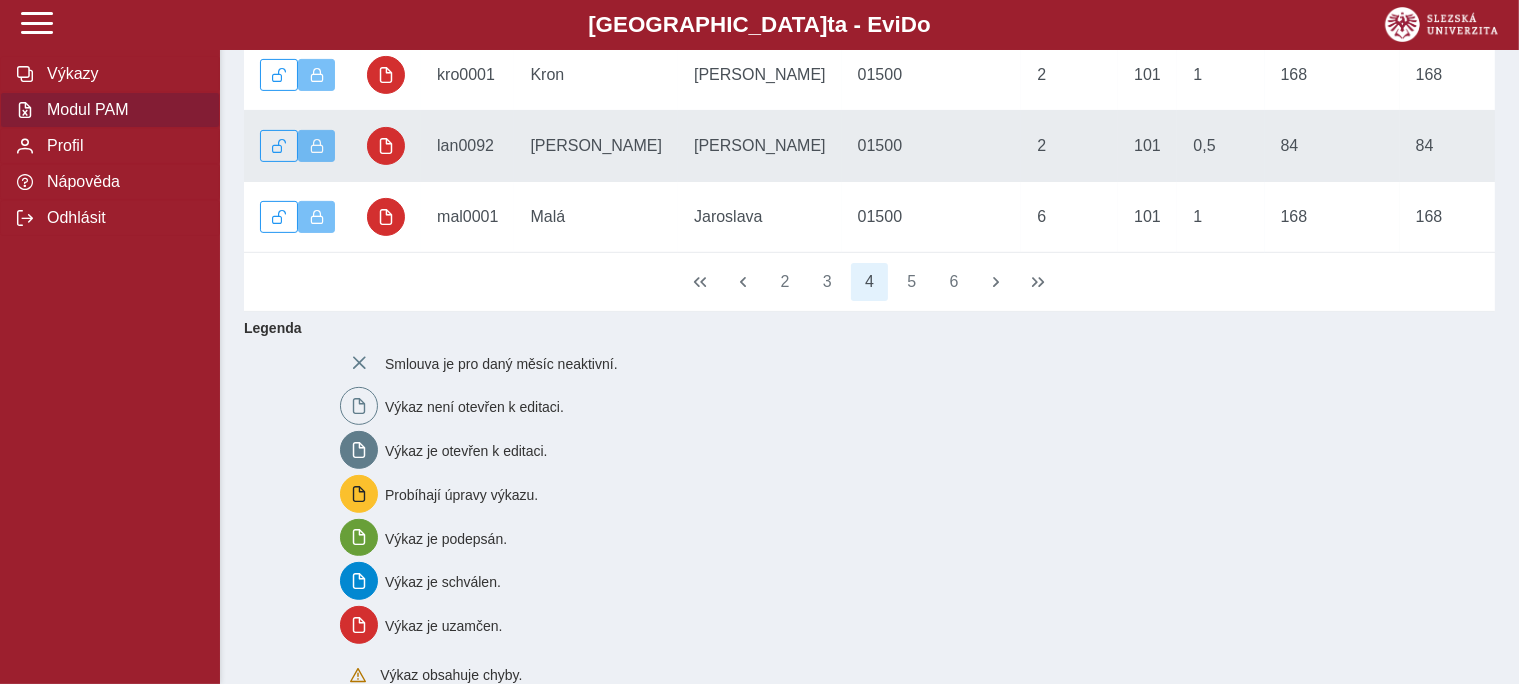 scroll, scrollTop: 528, scrollLeft: 0, axis: vertical 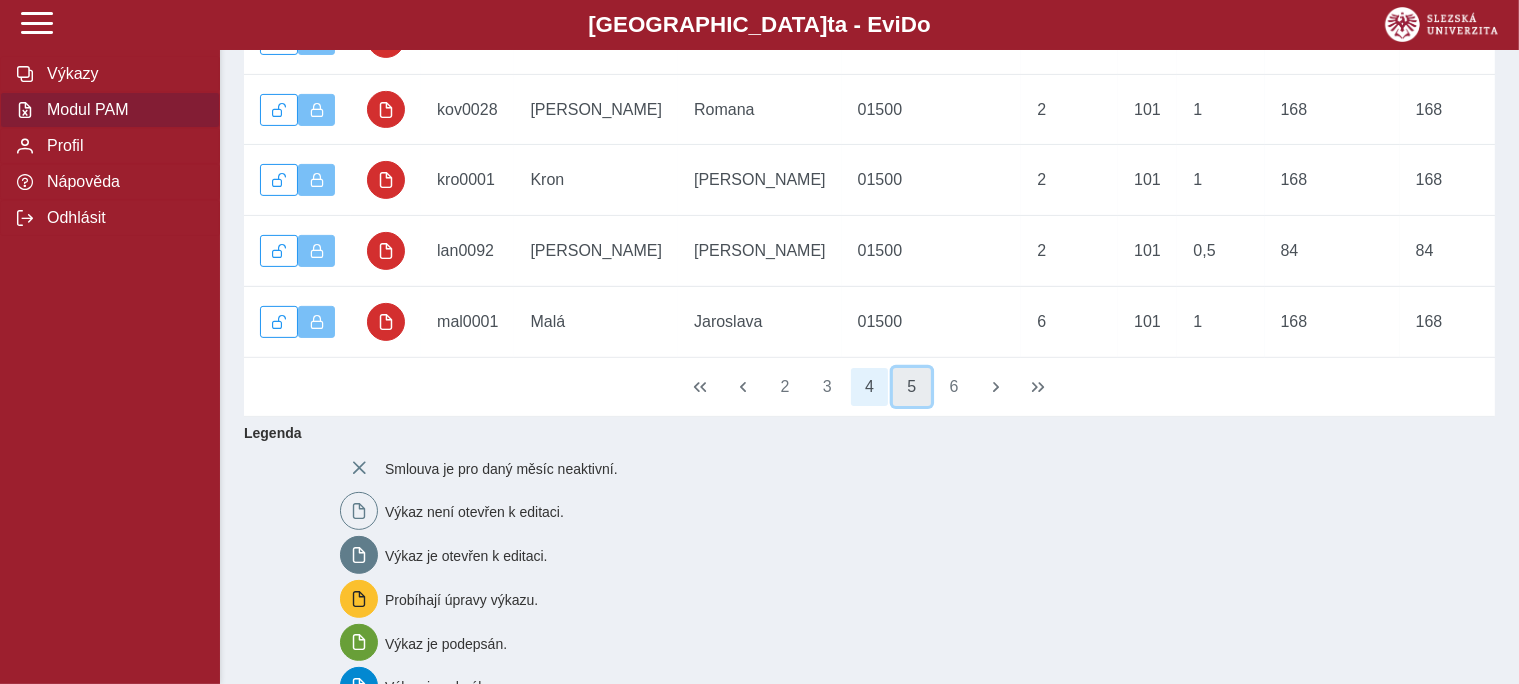 click on "5" at bounding box center [912, 387] 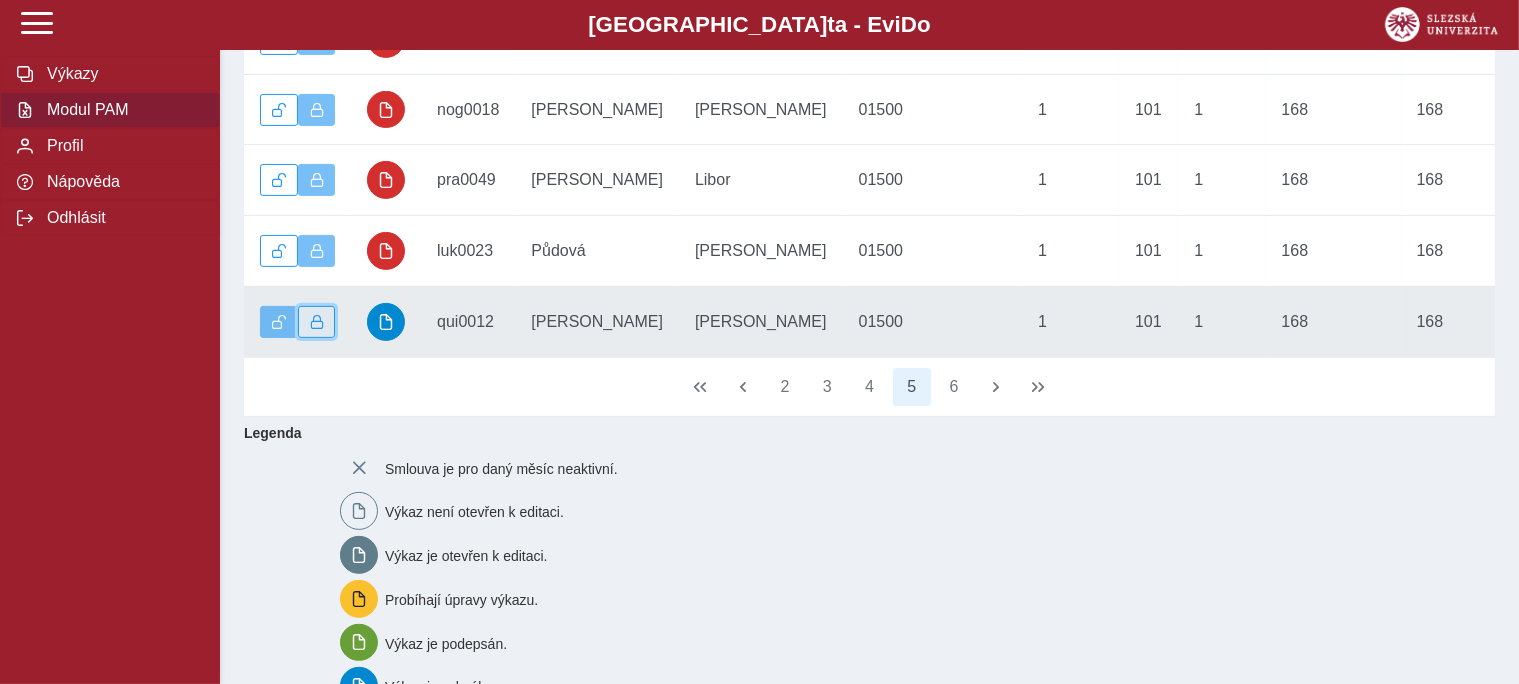 click at bounding box center [317, 322] 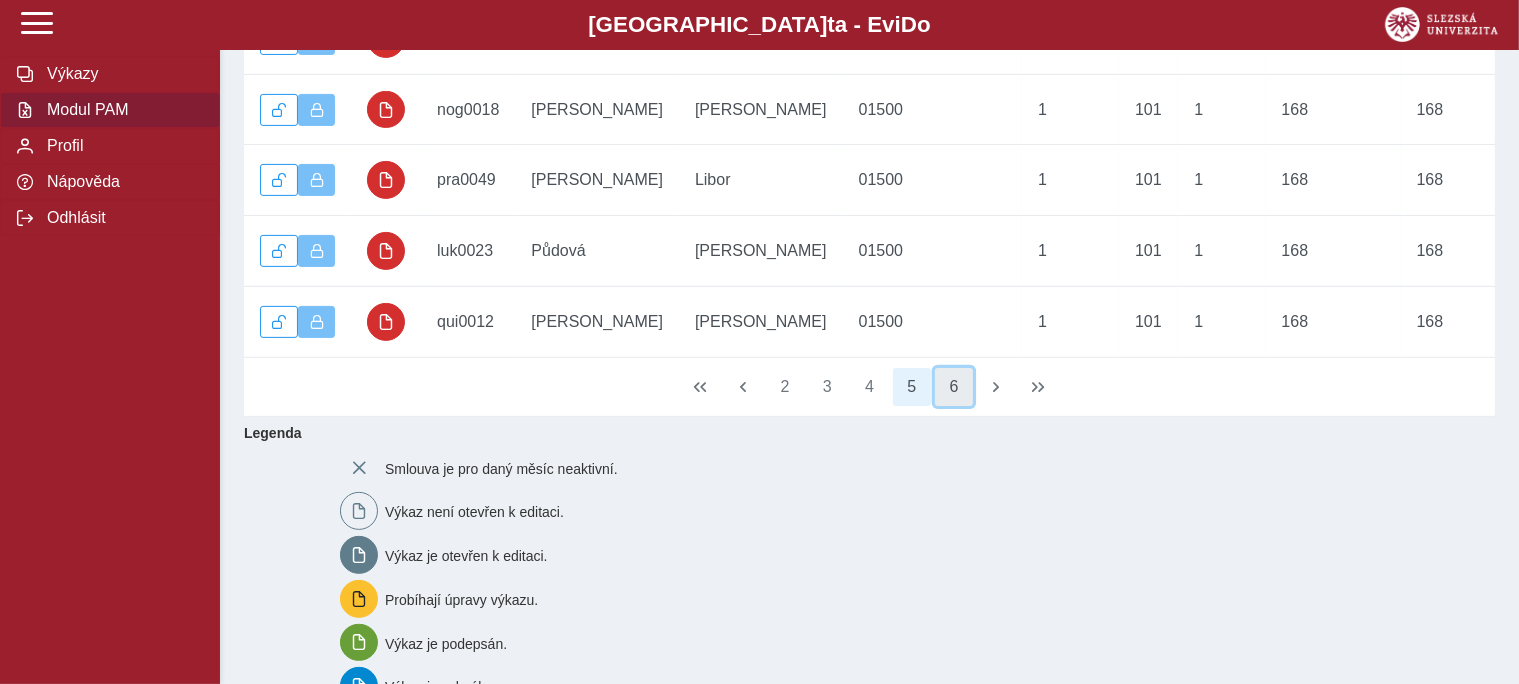 click on "6" at bounding box center (954, 387) 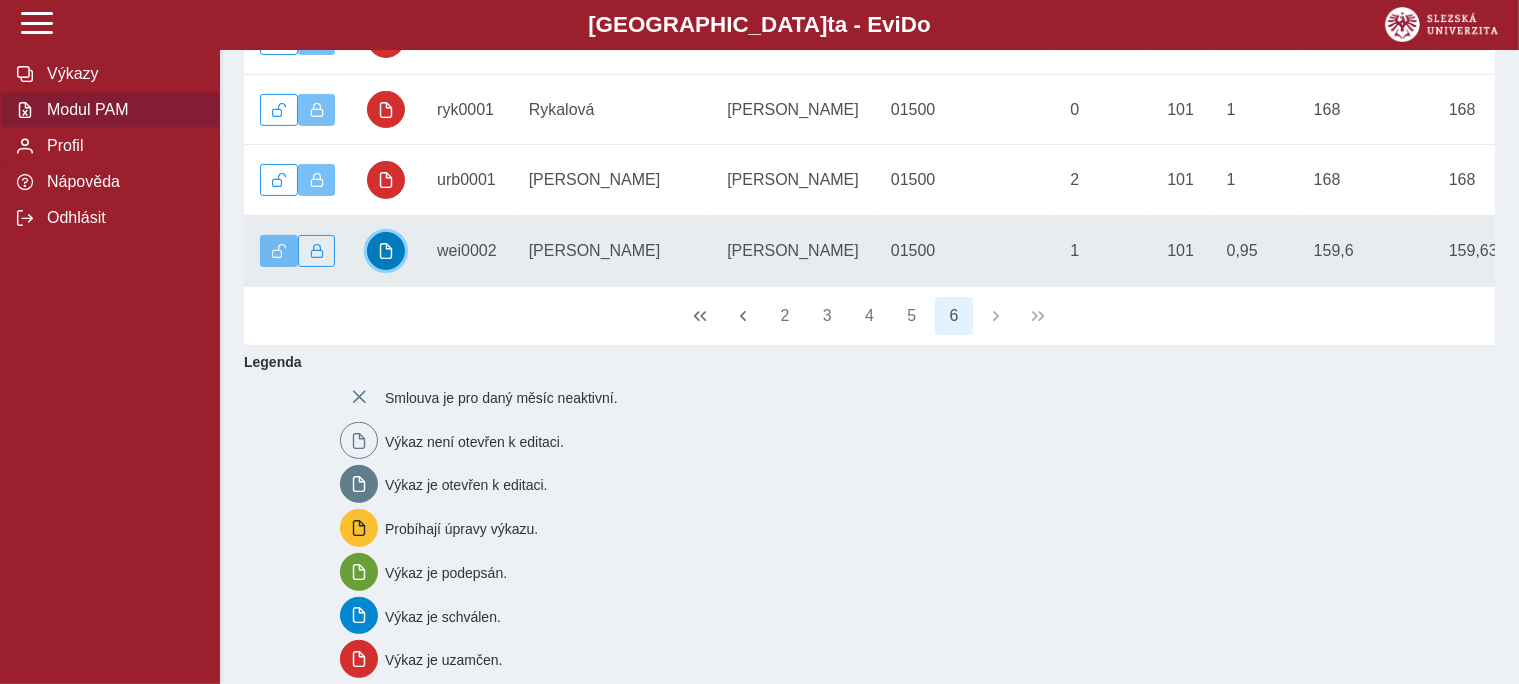click at bounding box center (386, 251) 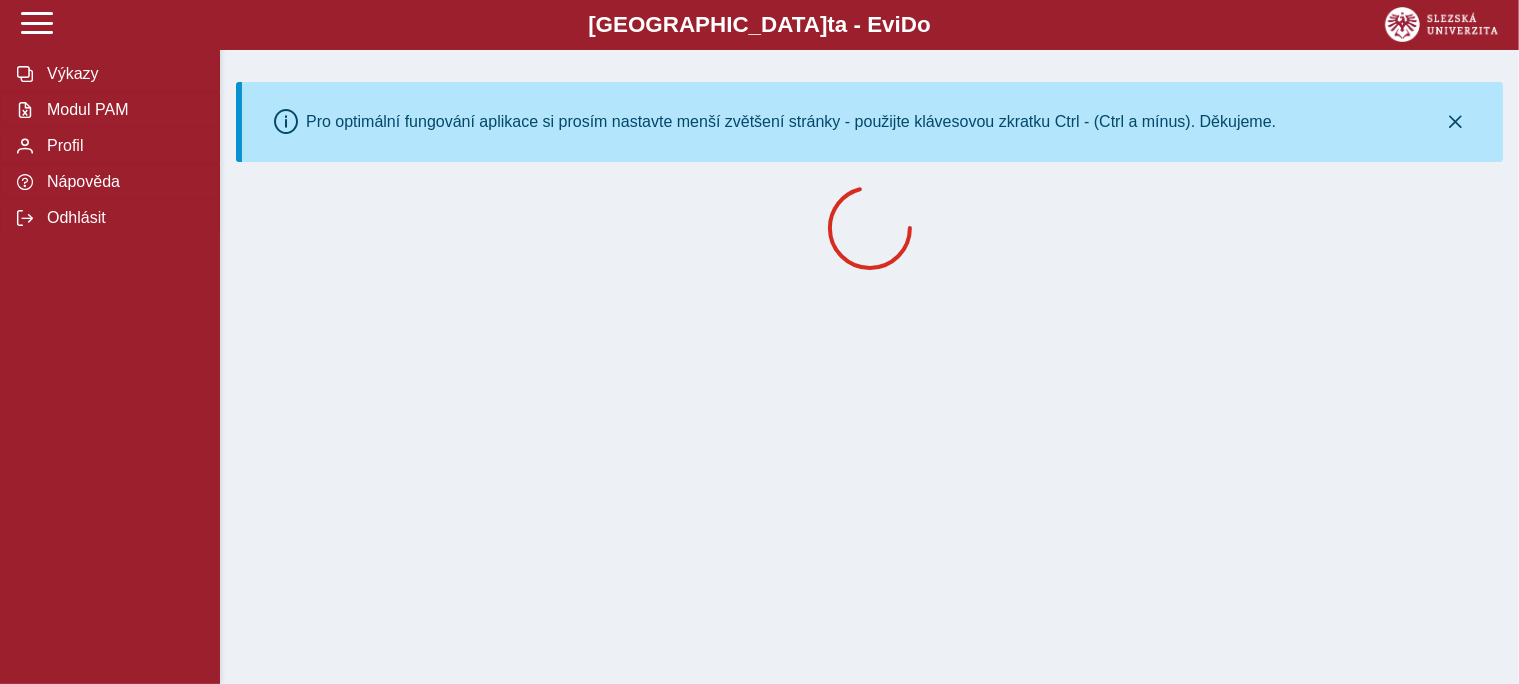 scroll, scrollTop: 0, scrollLeft: 0, axis: both 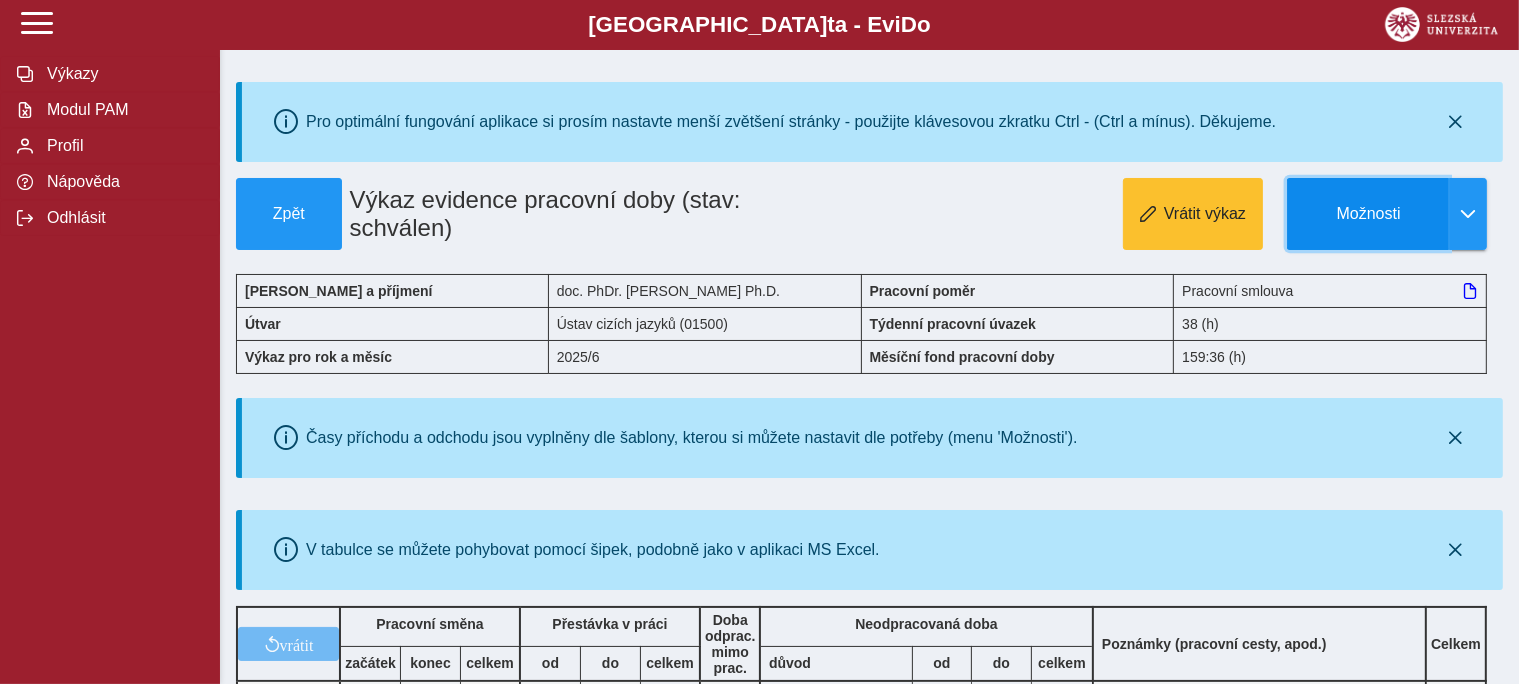 click on "Možnosti" at bounding box center (1368, 214) 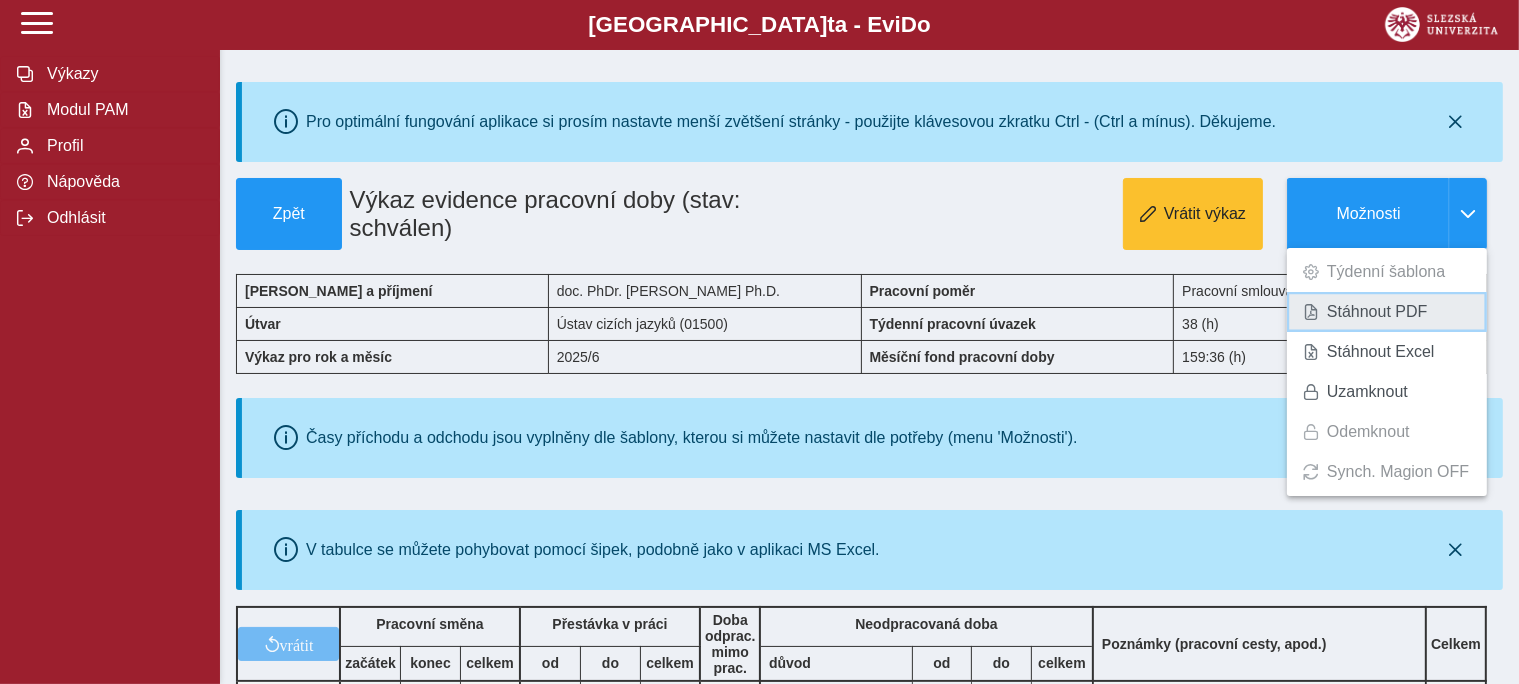 click on "Stáhnout PDF" at bounding box center [1387, 312] 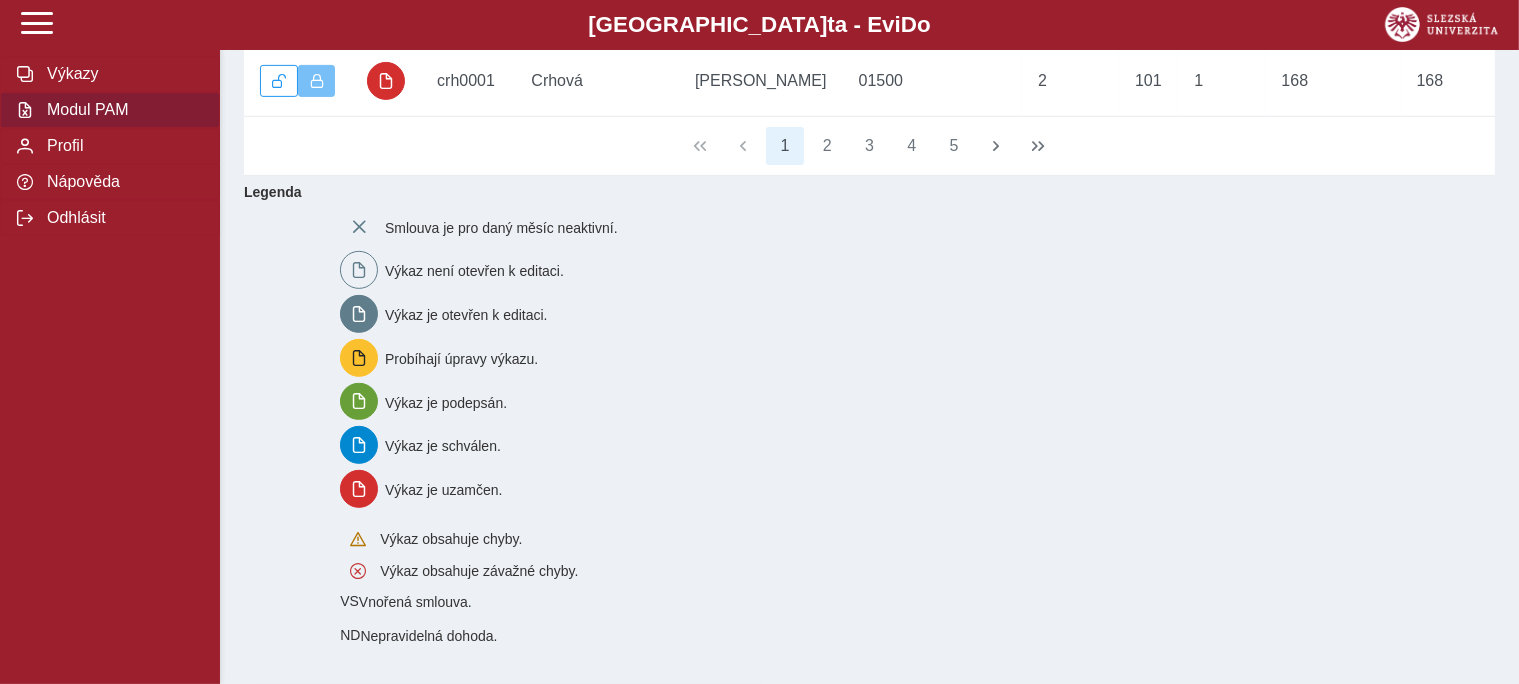 scroll, scrollTop: 694, scrollLeft: 0, axis: vertical 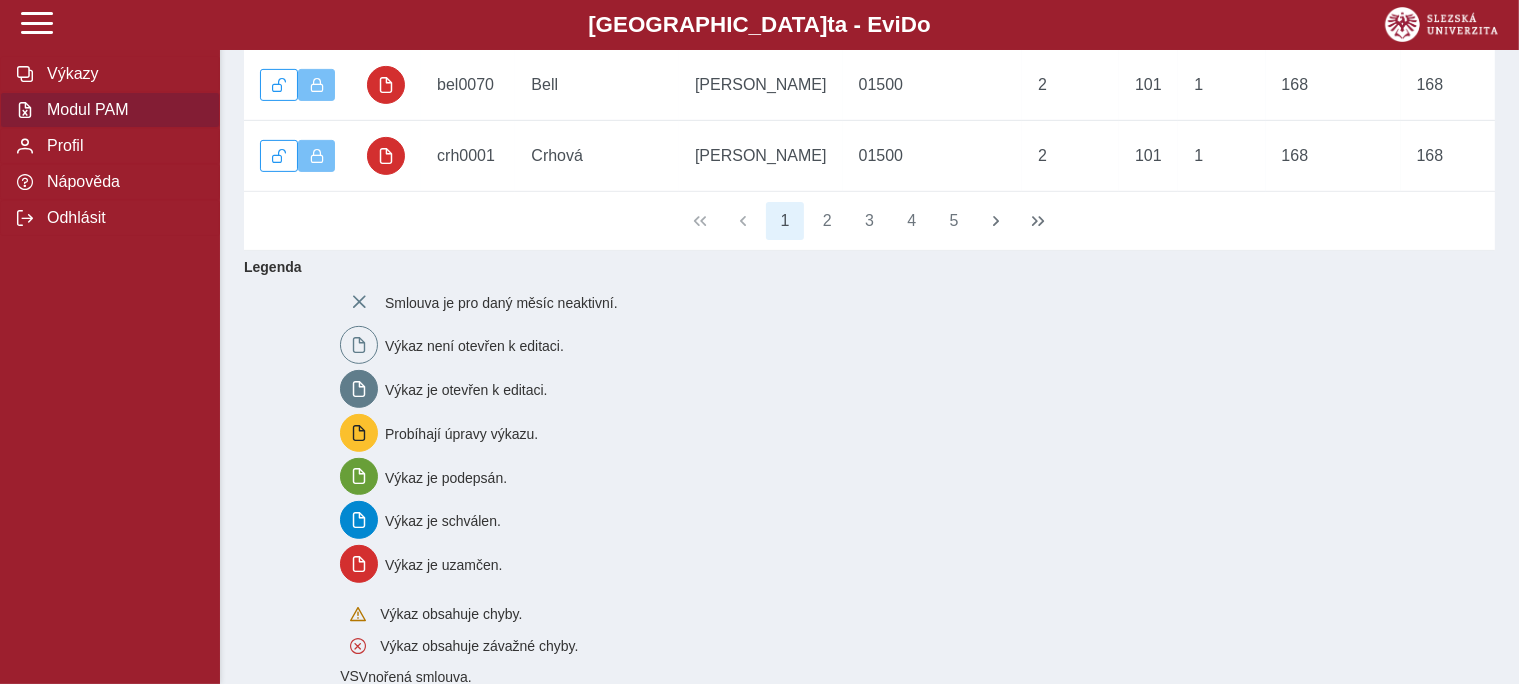 click on "1 2 3 4 5" at bounding box center (869, 221) 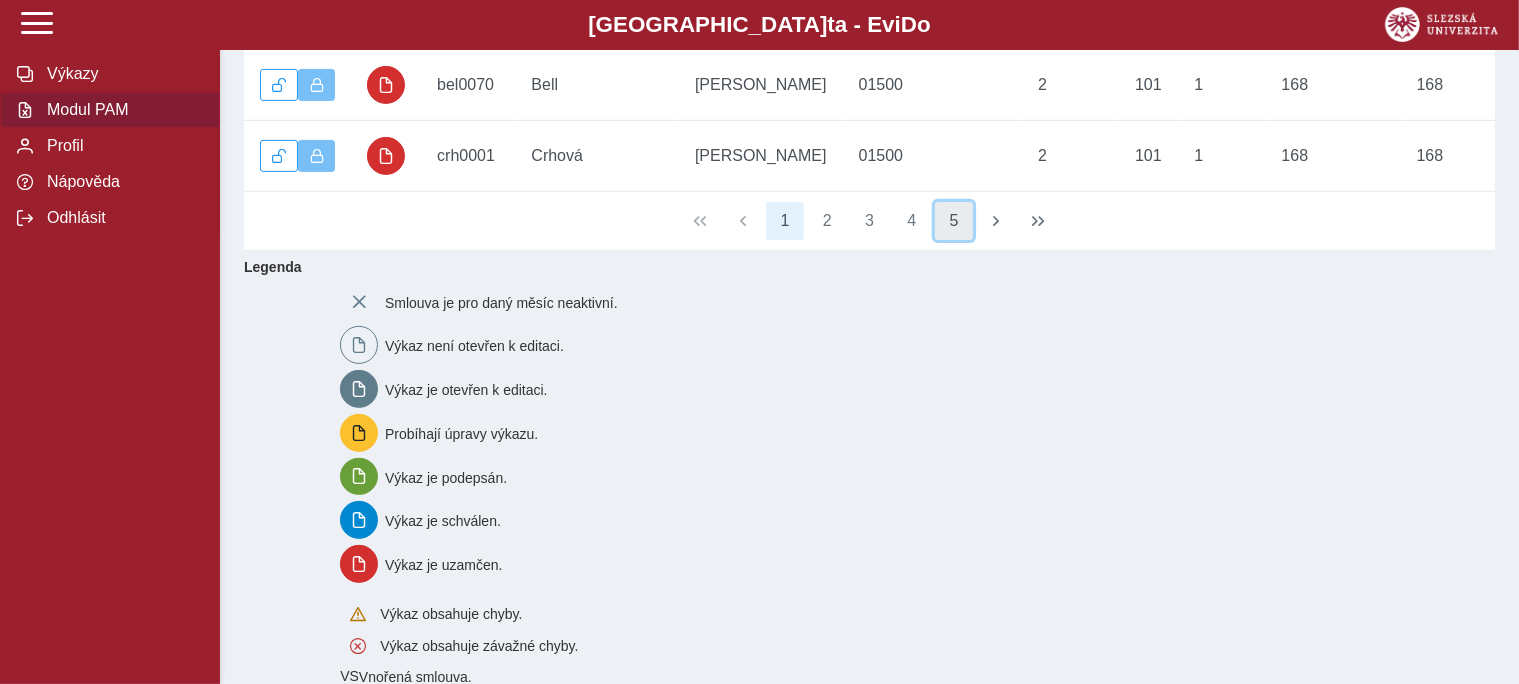 click on "5" at bounding box center [954, 221] 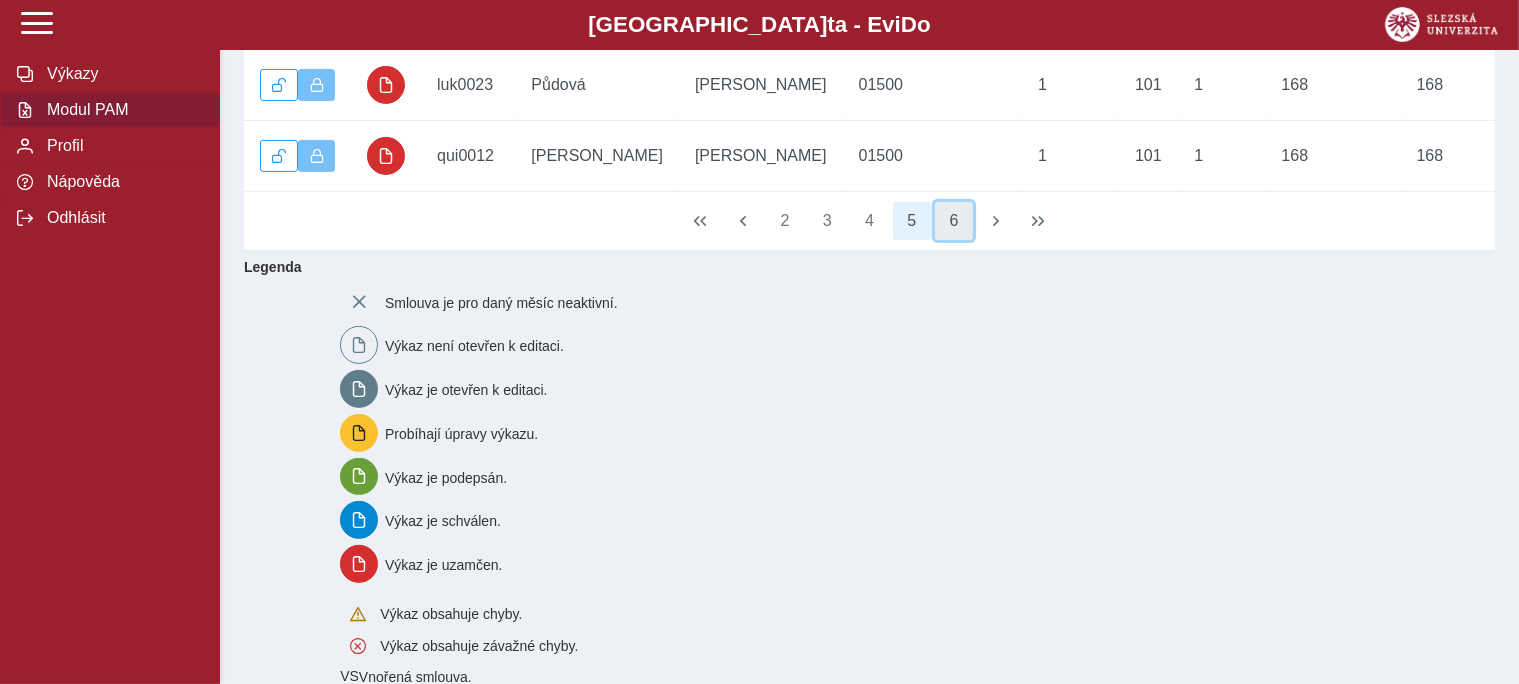 click on "6" at bounding box center [954, 221] 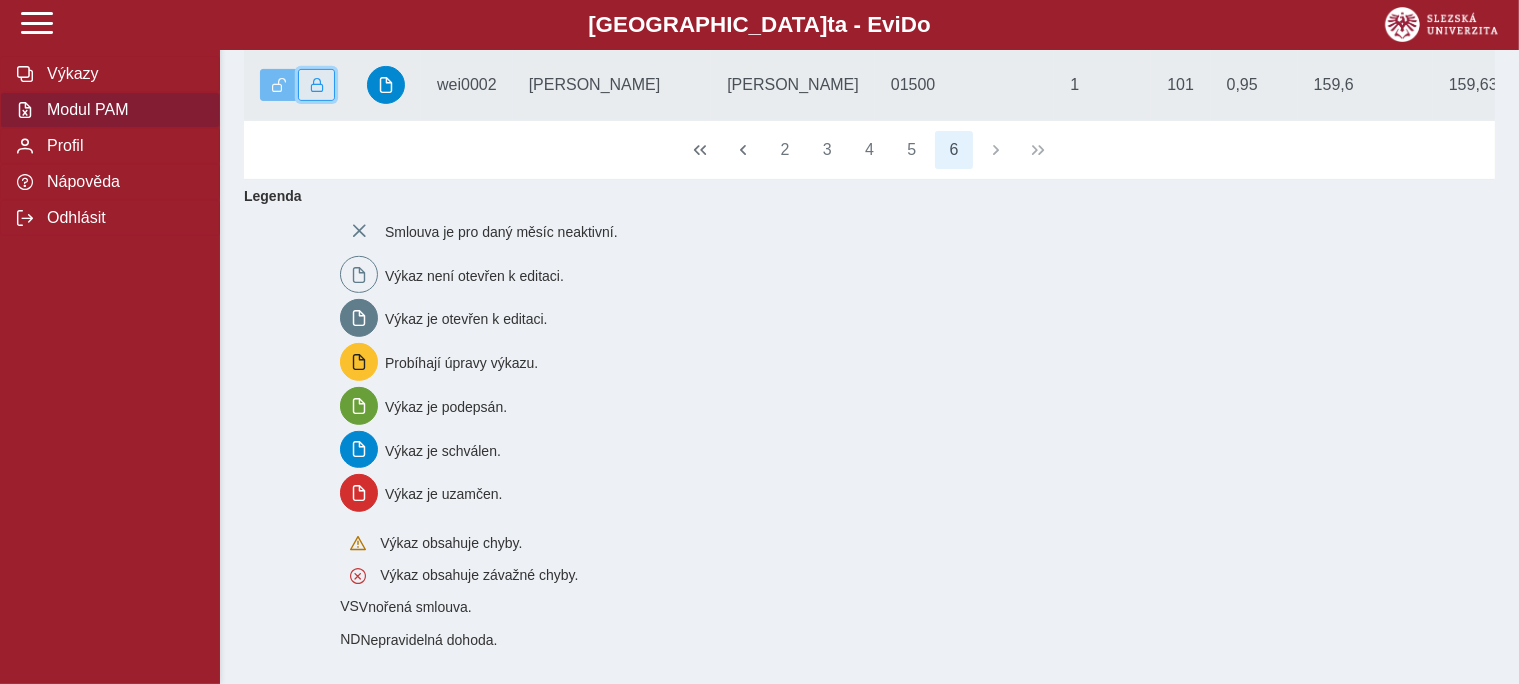 click at bounding box center (317, 85) 